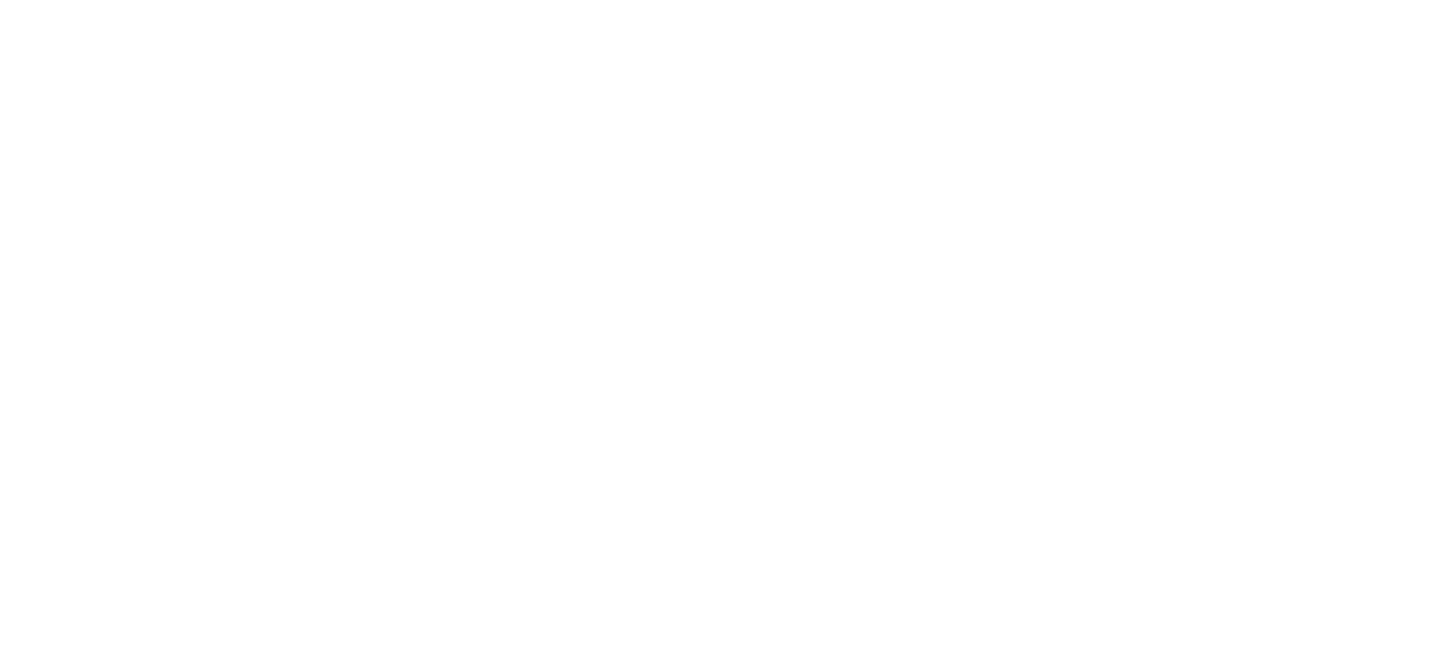 scroll, scrollTop: 0, scrollLeft: 0, axis: both 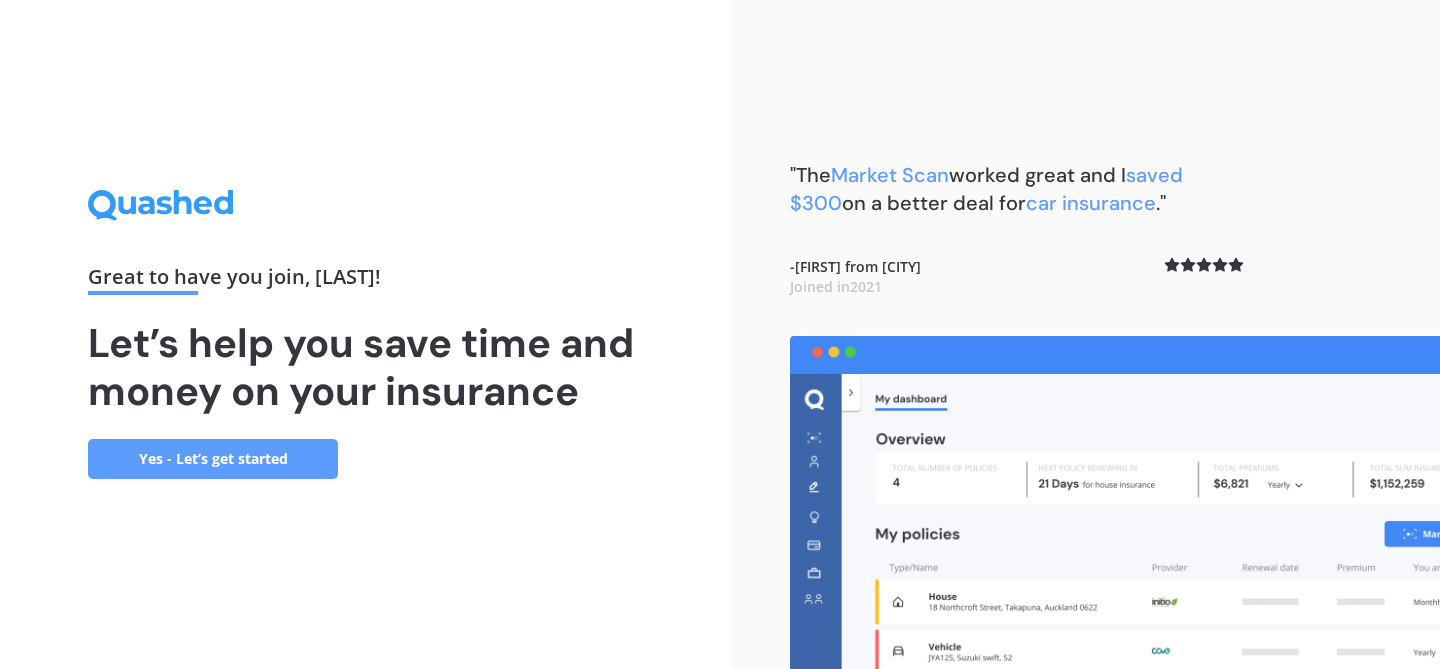 click on "Yes - Let’s get started" at bounding box center (213, 459) 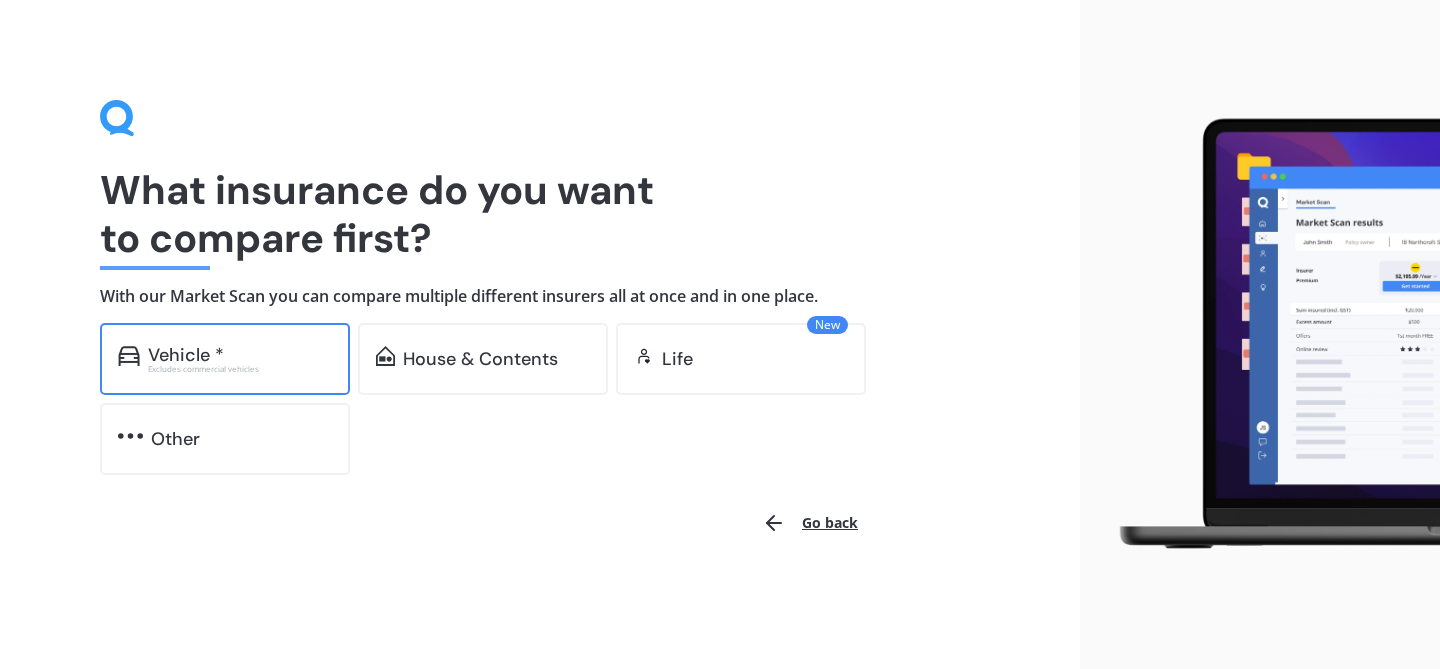 click on "Vehicle *" at bounding box center (240, 355) 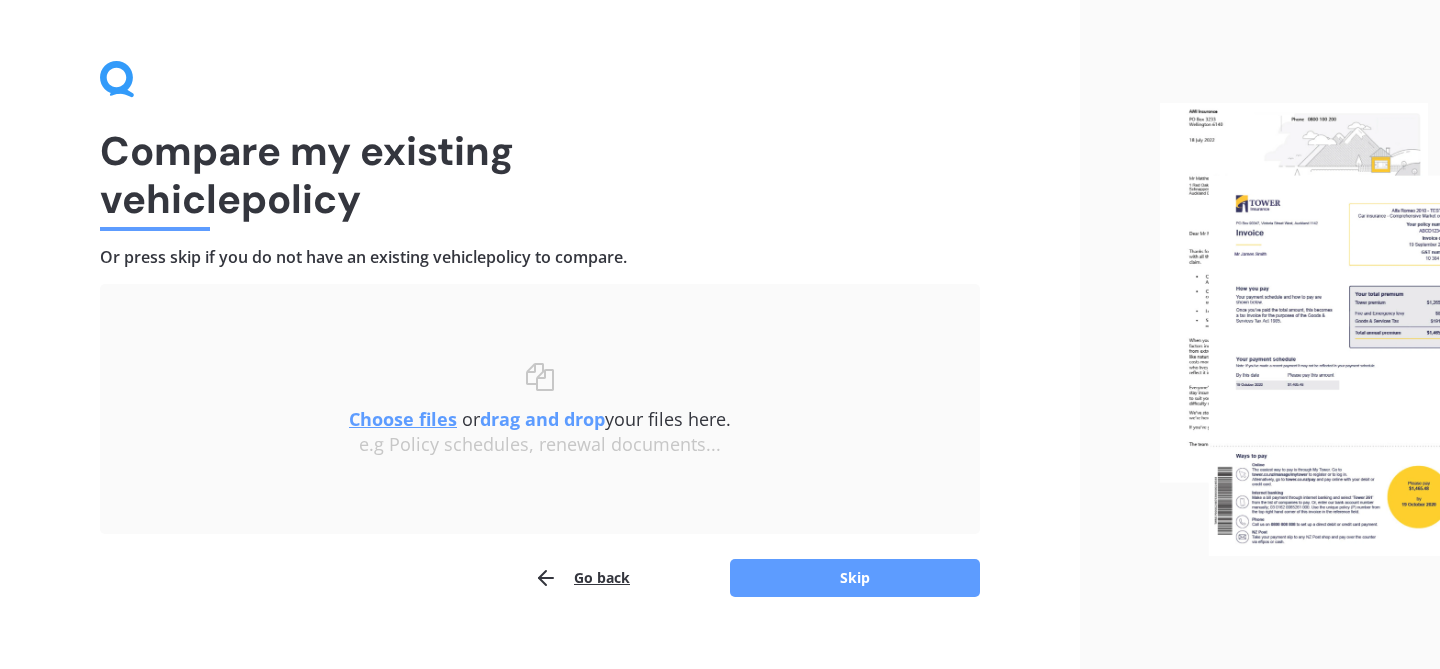 scroll, scrollTop: 45, scrollLeft: 0, axis: vertical 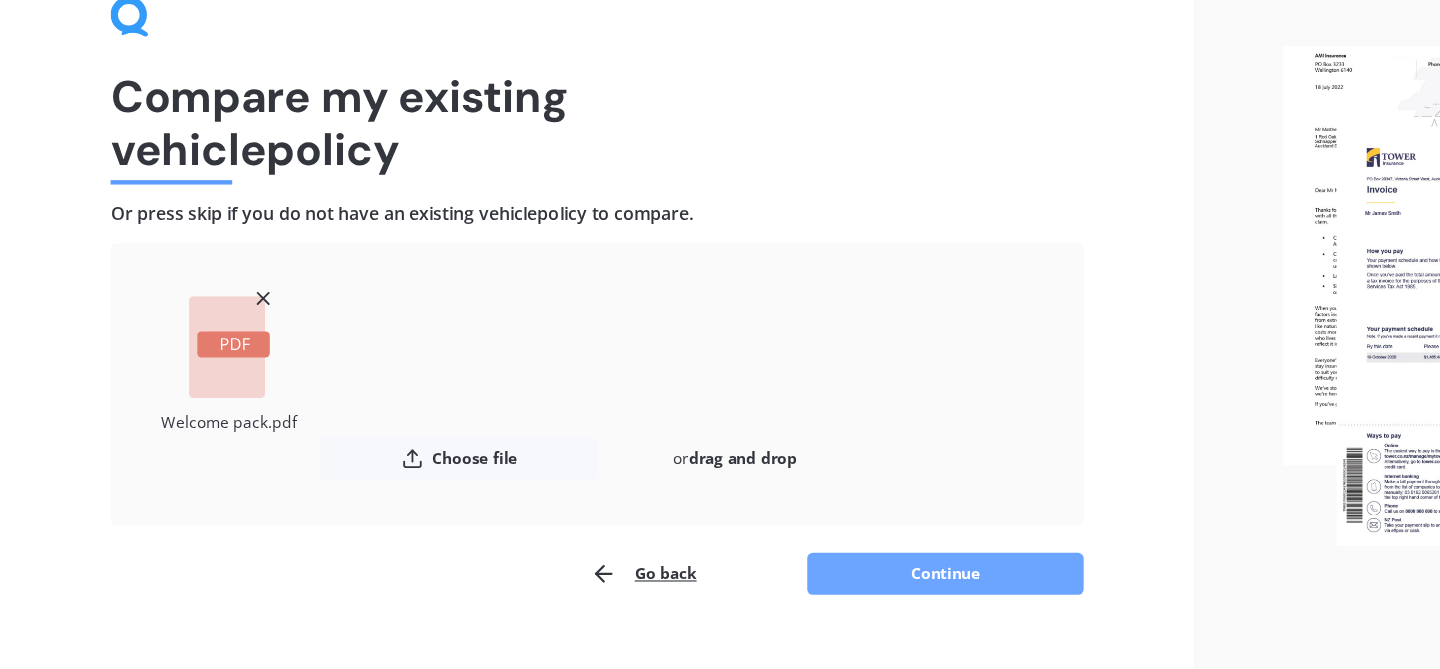 click on "Continue" at bounding box center [855, 577] 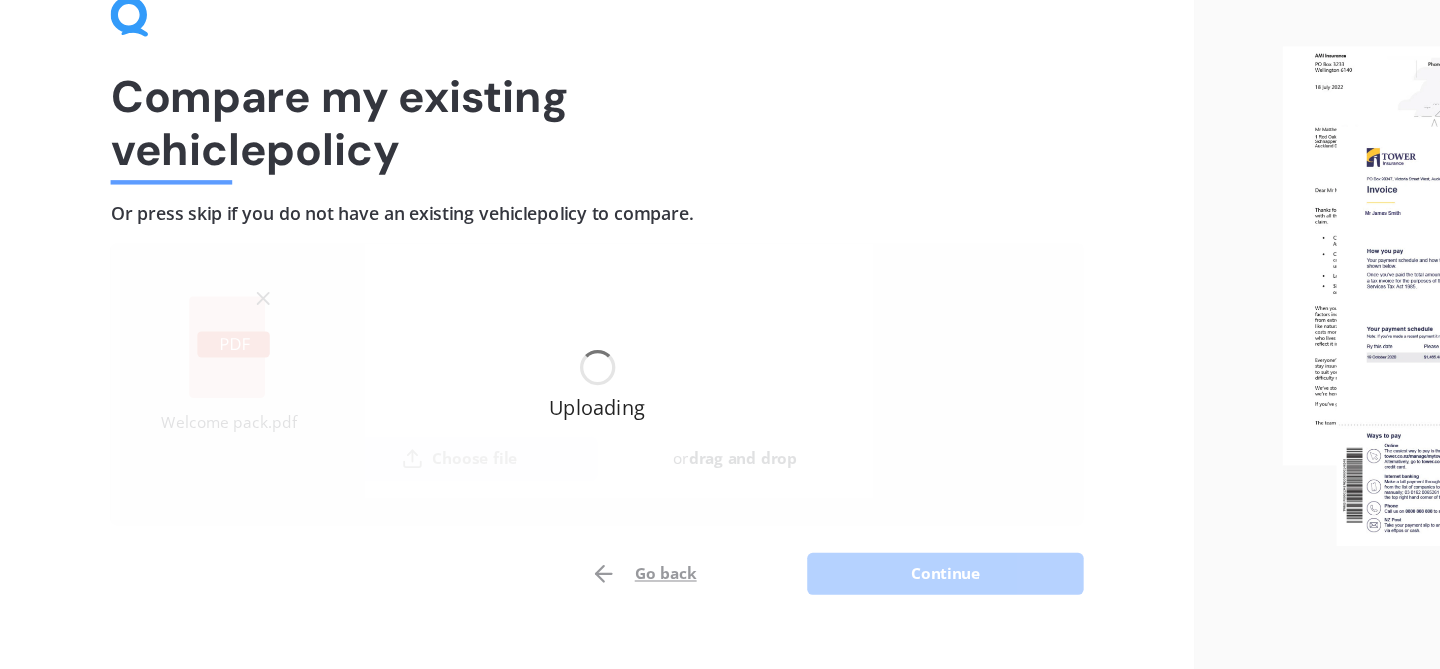 scroll, scrollTop: 0, scrollLeft: 0, axis: both 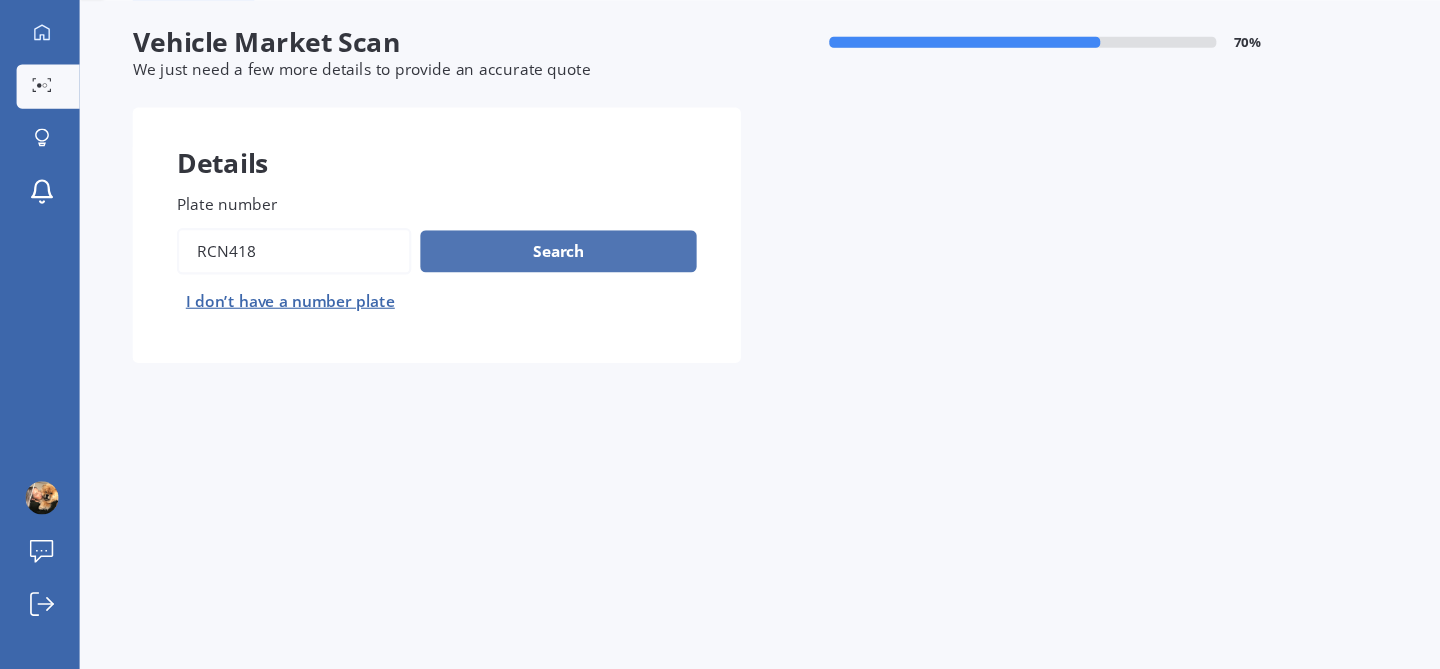click on "Search" at bounding box center (505, 291) 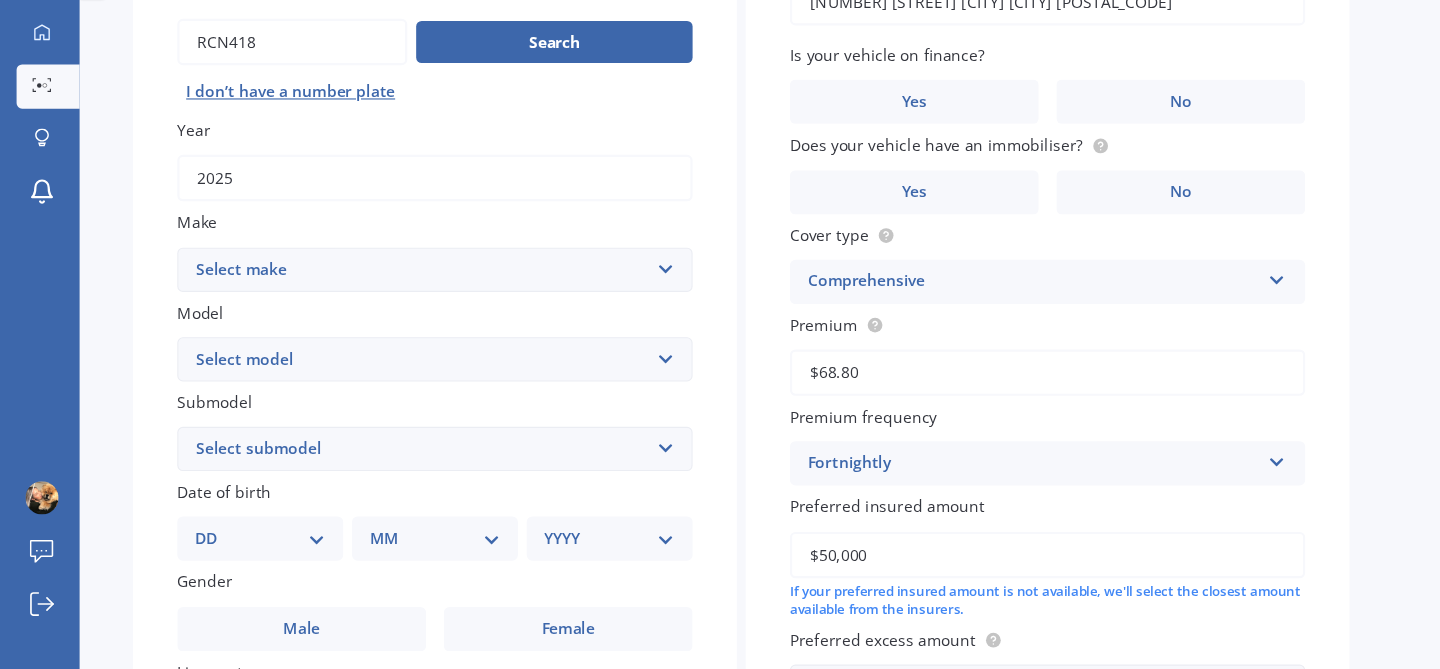 scroll, scrollTop: 210, scrollLeft: 0, axis: vertical 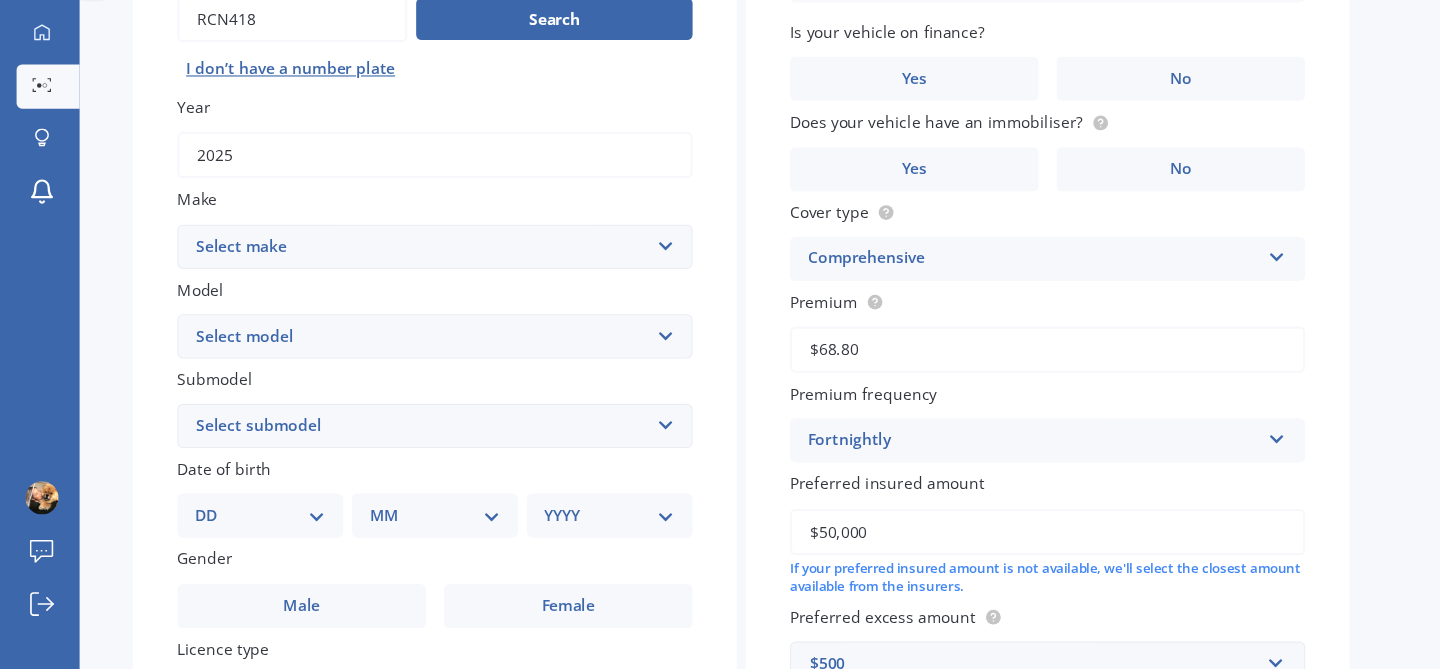 click on "Select make AC ALFA ROMEO ASTON MARTIN AUDI AUSTIN BEDFORD Bentley BMW BYD CADILLAC CAN-AM CHERY CHEVROLET CHRYSLER Citroen CRUISEAIR CUPRA DAEWOO DAIHATSU DAIMLER DAMON DIAHATSU DODGE EXOCET FACTORY FIVE FERRARI FIAT Fiord FLEETWOOD FORD FOTON FRASER GEELY GENESIS GEORGIE BOY GMC GREAT WALL GWM HAVAL HILLMAN HINO HOLDEN HOLIDAY RAMBLER HONDA HUMMER HYUNDAI INFINITI ISUZU IVECO JAC JAECOO JAGUAR JEEP KGM KIA LADA LAMBORGHINI LANCIA LANDROVER LDV LEAPMOTOR LEXUS LINCOLN LOTUS LUNAR M.G M.G. MAHINDRA MASERATI MAZDA MCLAREN MERCEDES AMG Mercedes Benz MERCEDES-AMG MERCURY MINI Mitsubishi MORGAN MORRIS NEWMAR Nissan OMODA OPEL OXFORD PEUGEOT Plymouth Polestar PONTIAC PORSCHE PROTON RAM Range Rover Rayne RENAULT ROLLS ROYCE ROVER SAAB SATURN SEAT SHELBY SKODA SMART SSANGYONG SUBARU SUZUKI TATA TESLA TIFFIN Toyota TRIUMPH TVR Vauxhall VOLKSWAGEN VOLVO WESTFIELD WINNEBAGO ZX" at bounding box center [393, 287] 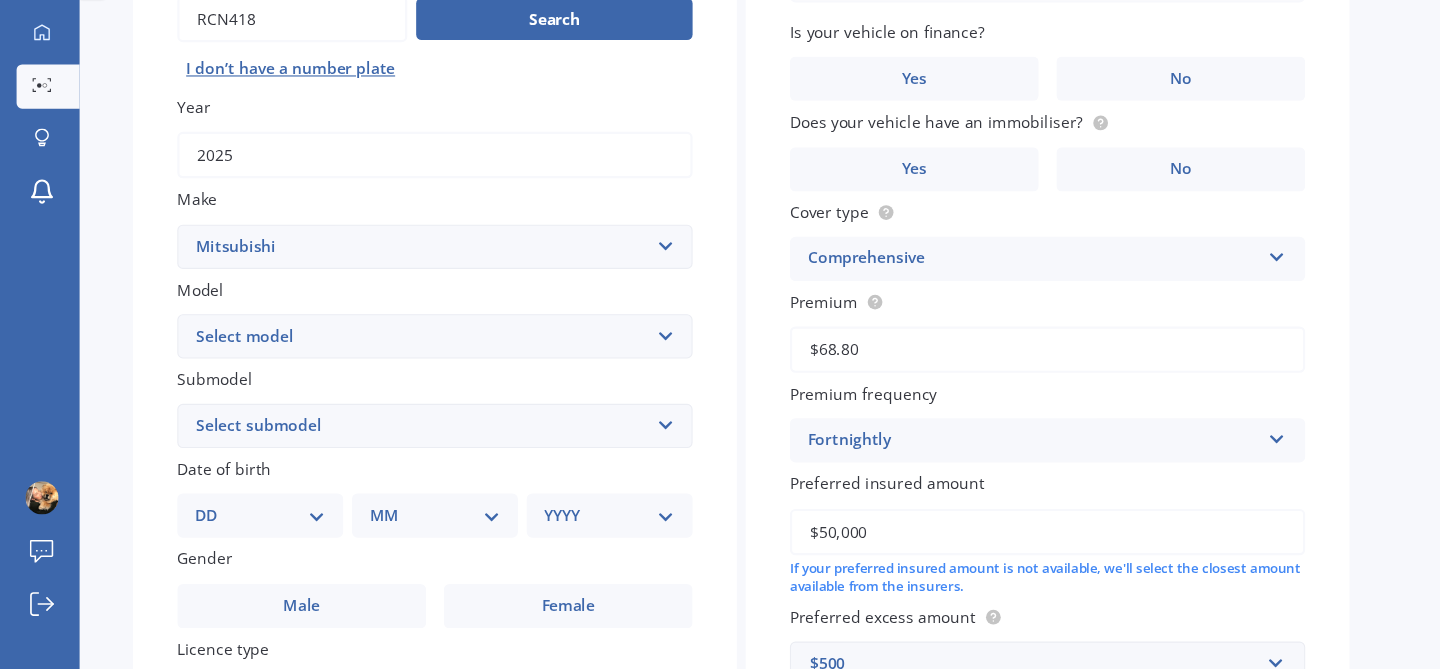 click on "Select model 380 Airtrek Aspire ASX Canter Carisma Challenger Challenger Diesel Challenger Petrol Chariot Colt Debonair Delica Diamante Dingo Dion Eclipse Cross EK Emeraude Eterna Express FE series trucks (Over 3 Tonnes GVM) FE series trucks (Under 3 Tonnes GVM) FG series trucks (Over 3 Tonnes GVM FG series trucks (Under 3 Tonnes GVM) FH series trucks (under 3 Tonnes GVM) FH series trucks, (Over 3 Tonnes GVM) FK series trucks (Over 3 Tonnes GVM) FK series trucks (Under 3 Tonnes GVM) FM series trucks (Over 3 Tonnes GVM FM series trucks (Under 3 Tonnes GVM) FP series trucks (under 3 Tonnes GVM) FP series trucks, (Over 3 Tonnes GVM) FS series trucks (Over 3 Tonnes GVM) FS series trucks (Under 3 Tonnes GVM) FTO Fuso Fighter FV series trucks (Over 3 Tonnes GVM FV series trucks (Under 3 Tonnes GVM) Galant Grandis GTO i-car i-MiEV Jeep l L200 L300 L400 Lancer Legnum Libero Magna Minicab Mirage Nimbus Outlander Pajero Rosa Bus RVR Shogun Sigma Strada Ute Tredia Triton V2000 V3000 Verada" at bounding box center [393, 368] 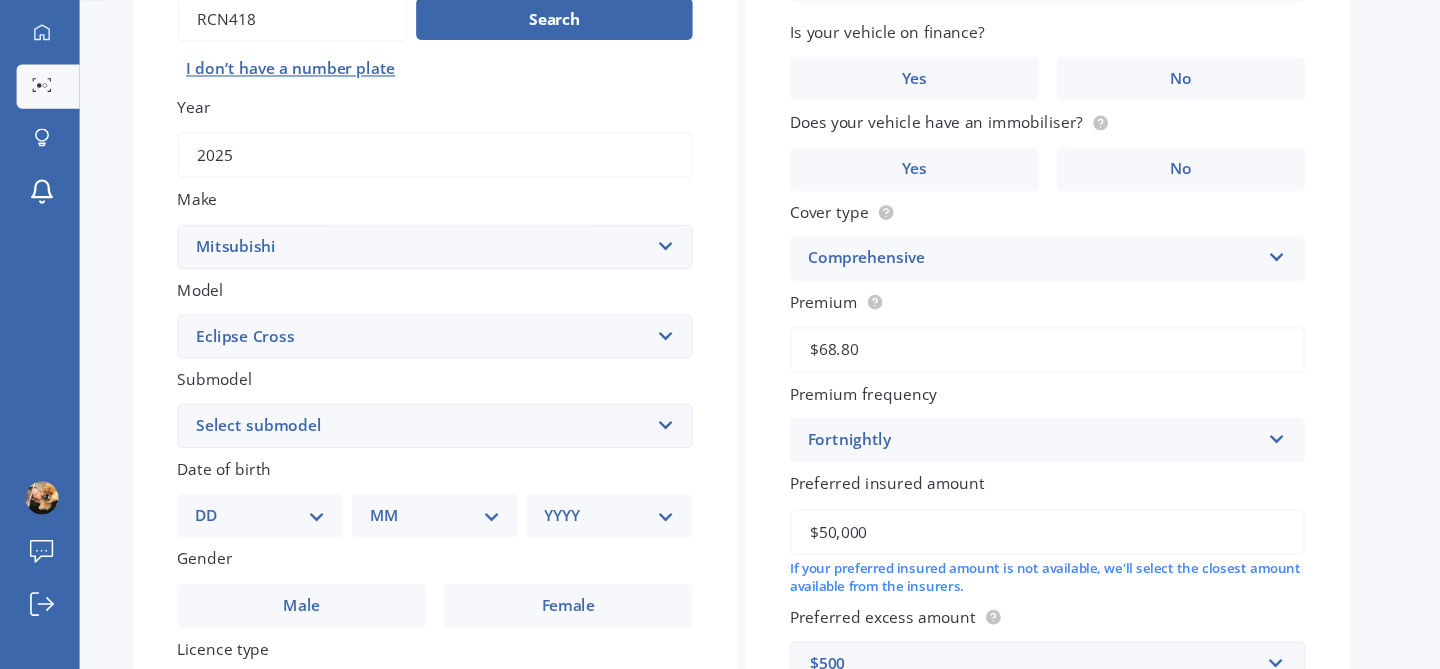 click on "Select submodel Black Edition Wagon 5dr CVT 8sp 1.5T PHEV VRX 4WD Hybrid PHEV XLS 4WD Hybrid VRX 4WD VRX2WD XLS XLS  4WD" at bounding box center (393, 449) 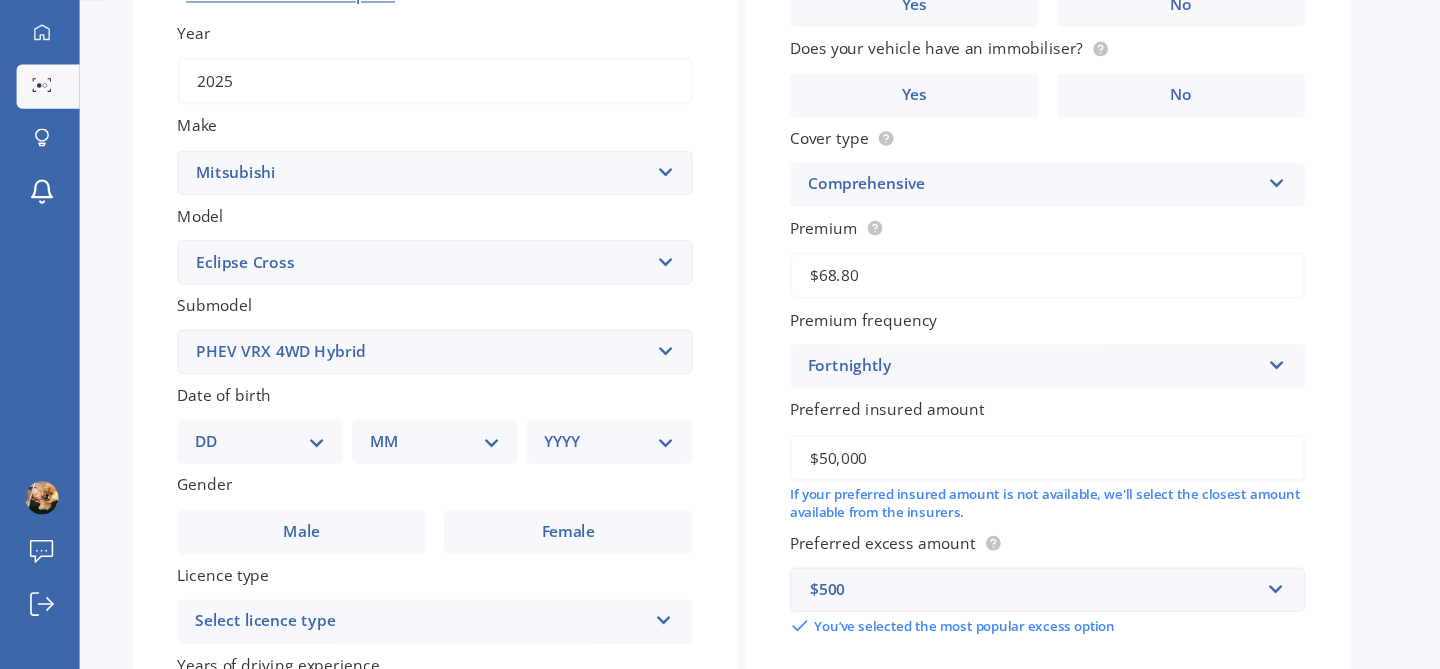 scroll, scrollTop: 279, scrollLeft: 0, axis: vertical 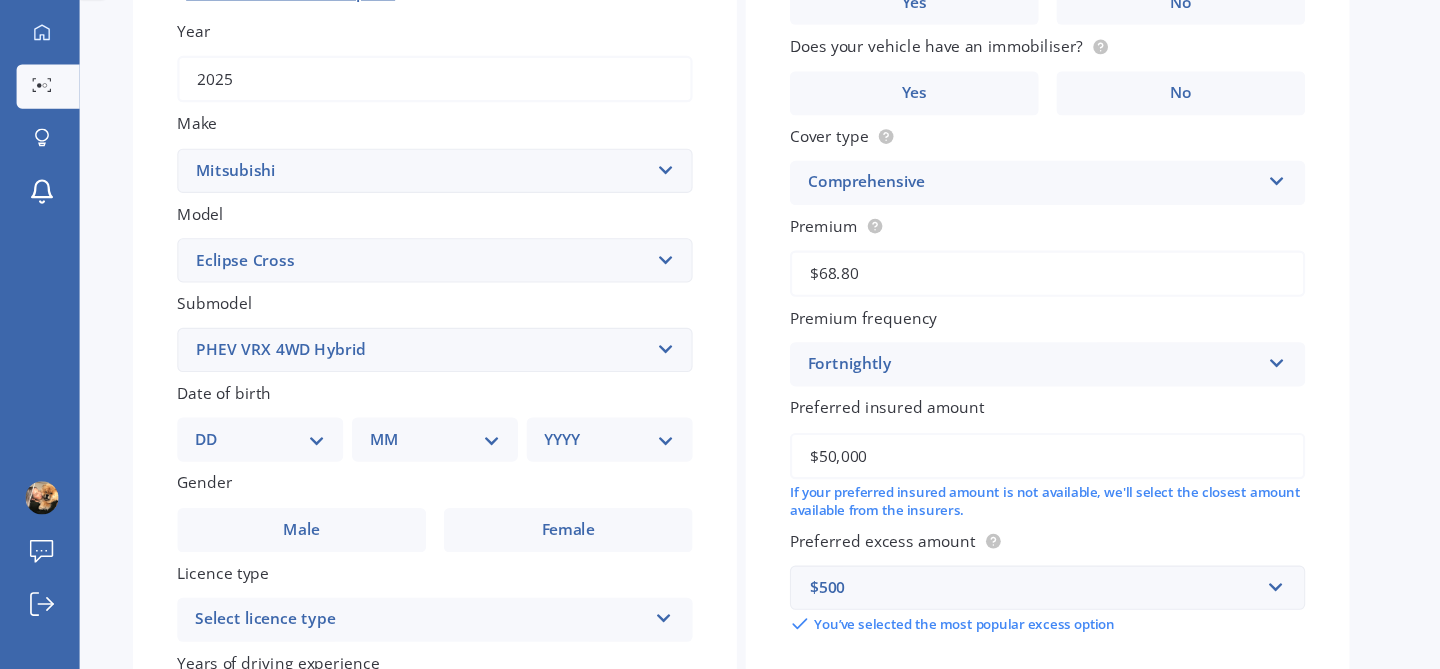 click on "DD 01 02 03 04 05 06 07 08 09 10 11 12 13 14 15 16 17 18 19 20 21 22 23 24 25 26 27 28 29 30 31" at bounding box center (235, 461) 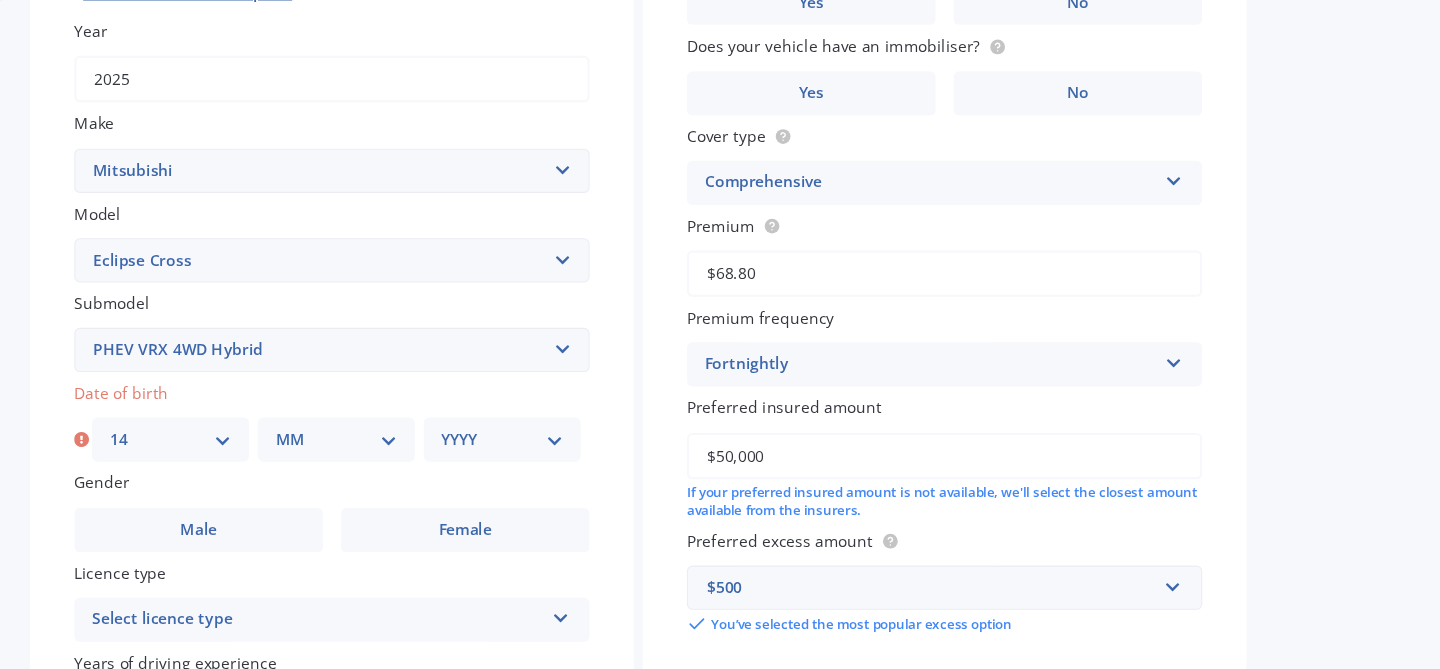 scroll, scrollTop: 0, scrollLeft: 0, axis: both 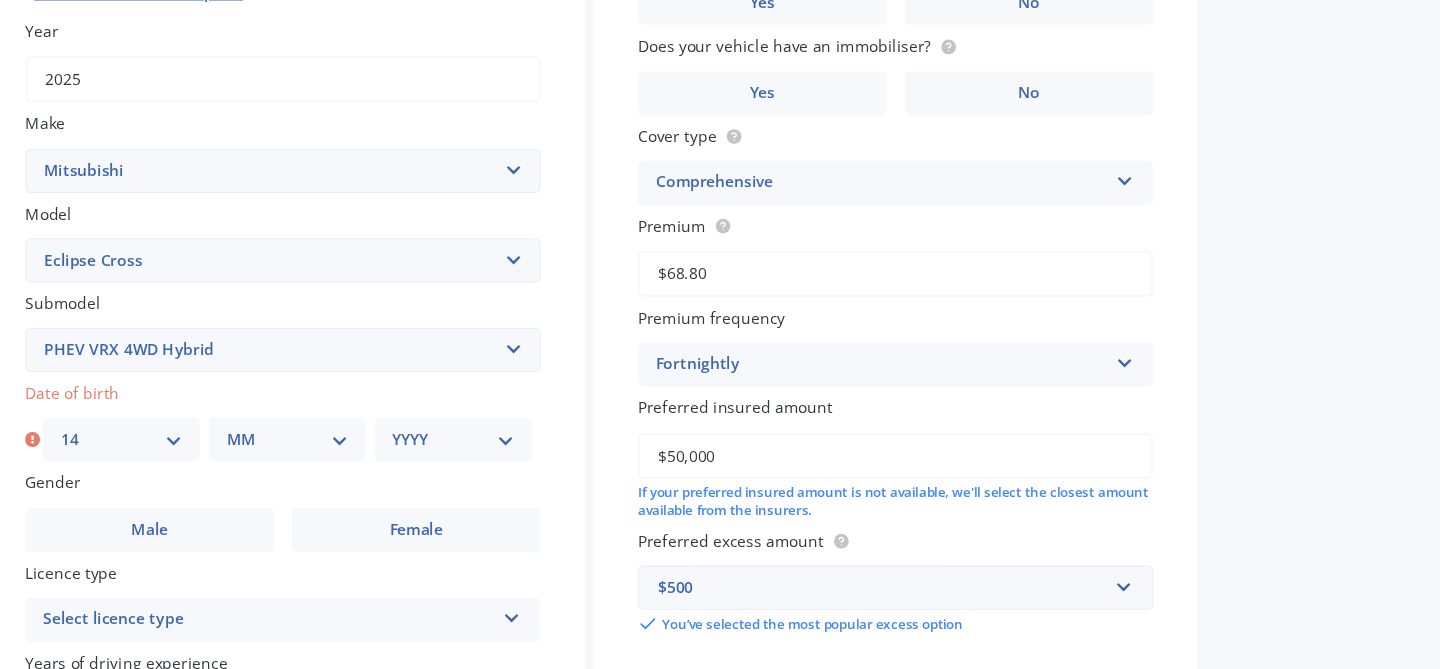 click on "MM 01 02 03 04 05 06 07 08 09 10 11 12" at bounding box center (397, 461) 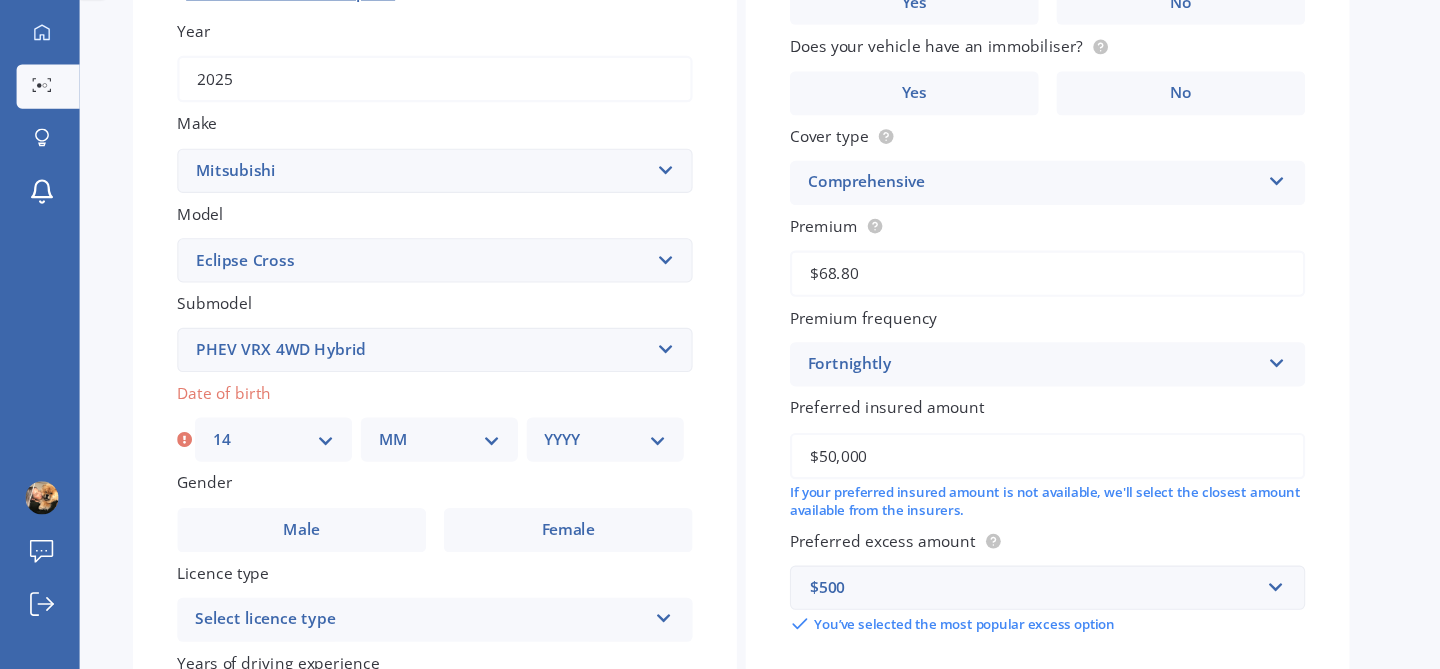 click on "MM 01 02 03 04 05 06 07 08 09 10 11 12" at bounding box center (397, 461) 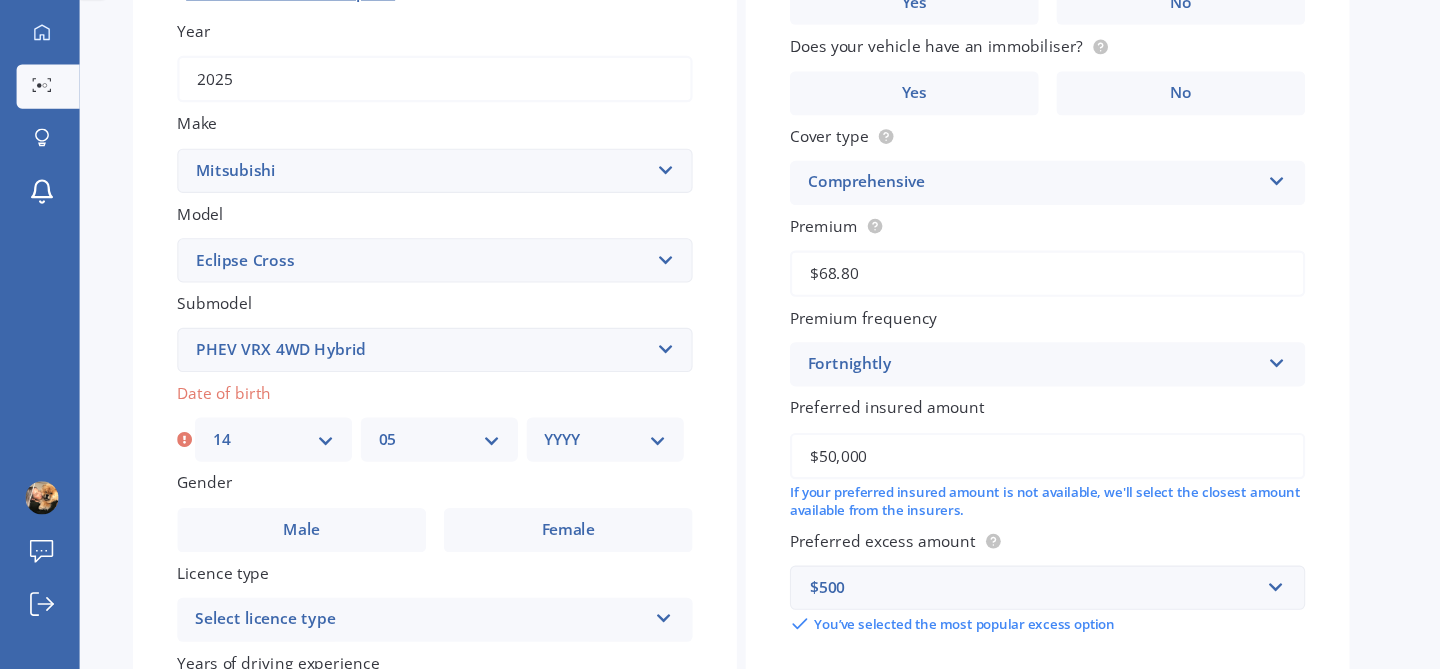 click on "YYYY 2025 2024 2023 2022 2021 2020 2019 2018 2017 2016 2015 2014 2013 2012 2011 2010 2009 2008 2007 2006 2005 2004 2003 2002 2001 2000 1999 1998 1997 1996 1995 1994 1993 1992 1991 1990 1989 1988 1987 1986 1985 1984 1983 1982 1981 1980 1979 1978 1977 1976 1975 1974 1973 1972 1971 1970 1969 1968 1967 1966 1965 1964 1963 1962 1961 1960 1959 1958 1957 1956 1955 1954 1953 1952 1951 1950 1949 1948 1947 1946 1945 1944 1943 1942 1941 1940 1939 1938 1937 1936 1935 1934 1933 1932 1931 1930 1929 1928 1927 1926" at bounding box center [547, 461] 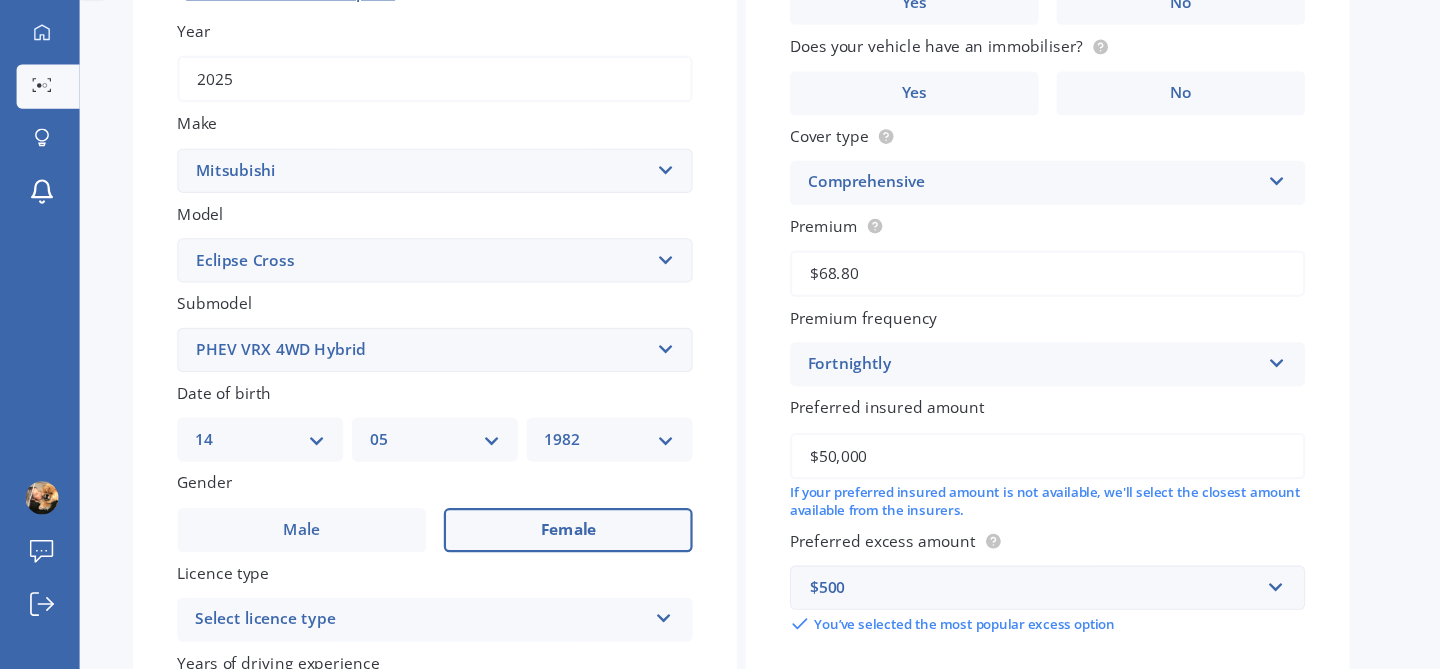 click on "Female" at bounding box center (513, 543) 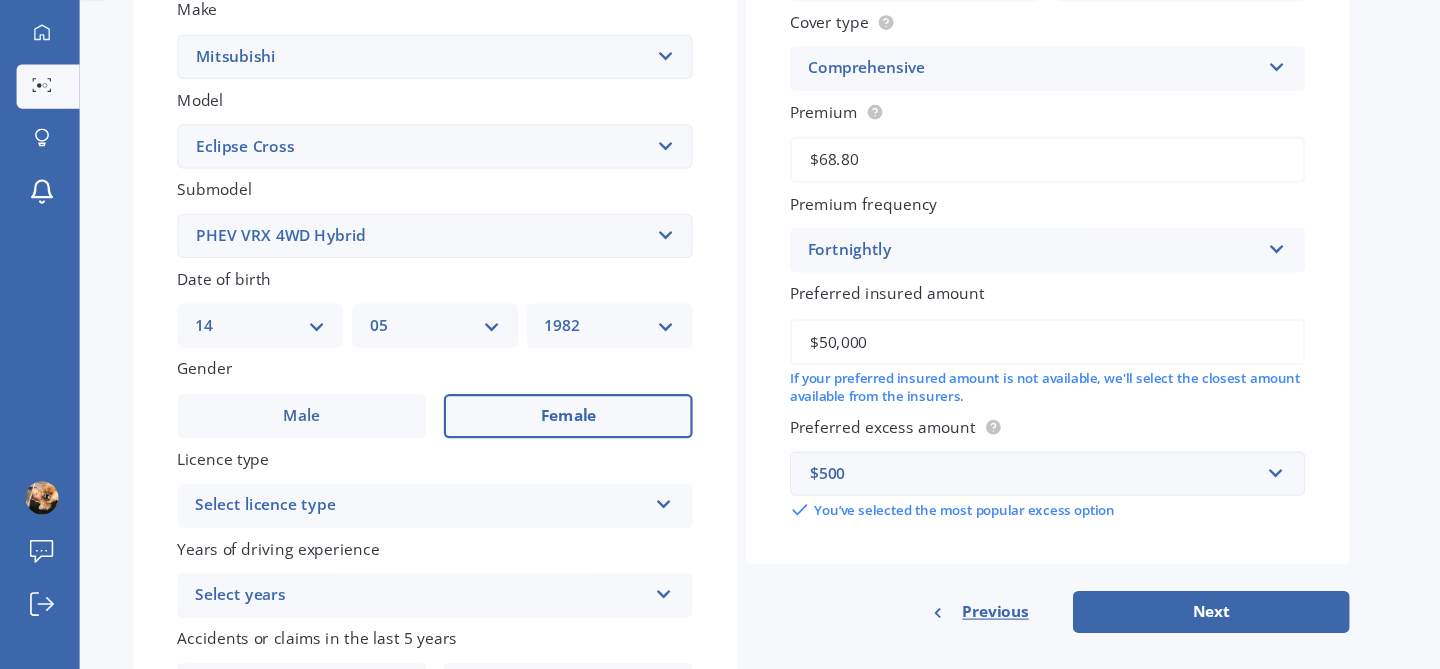 scroll, scrollTop: 388, scrollLeft: 0, axis: vertical 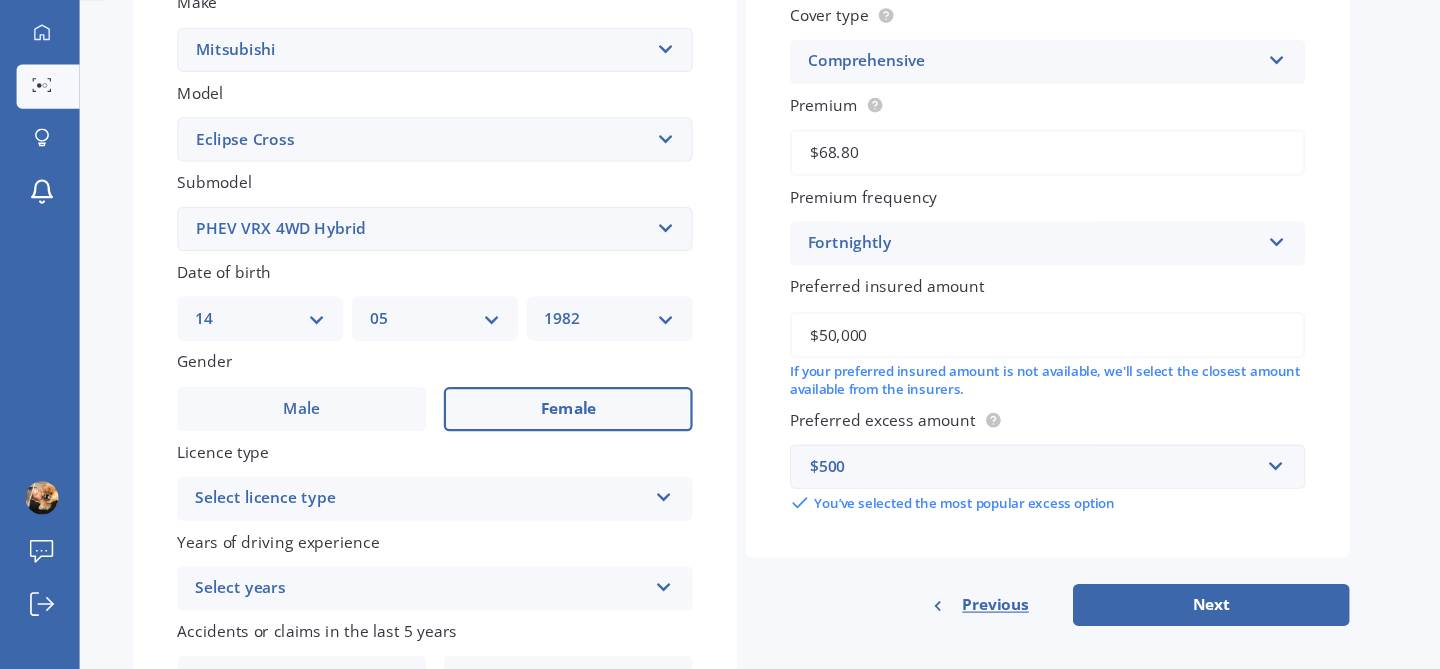 click on "Select licence type" at bounding box center [380, 515] 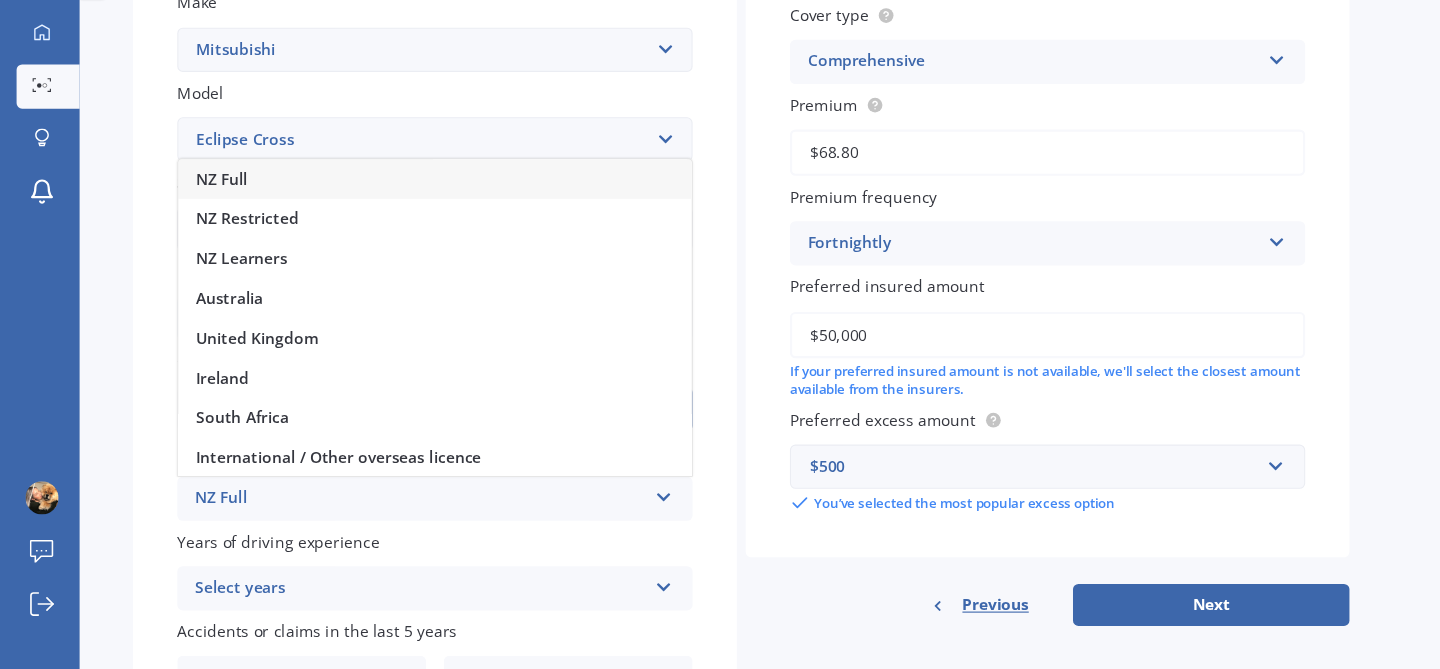 click on "NZ Full" at bounding box center (393, 226) 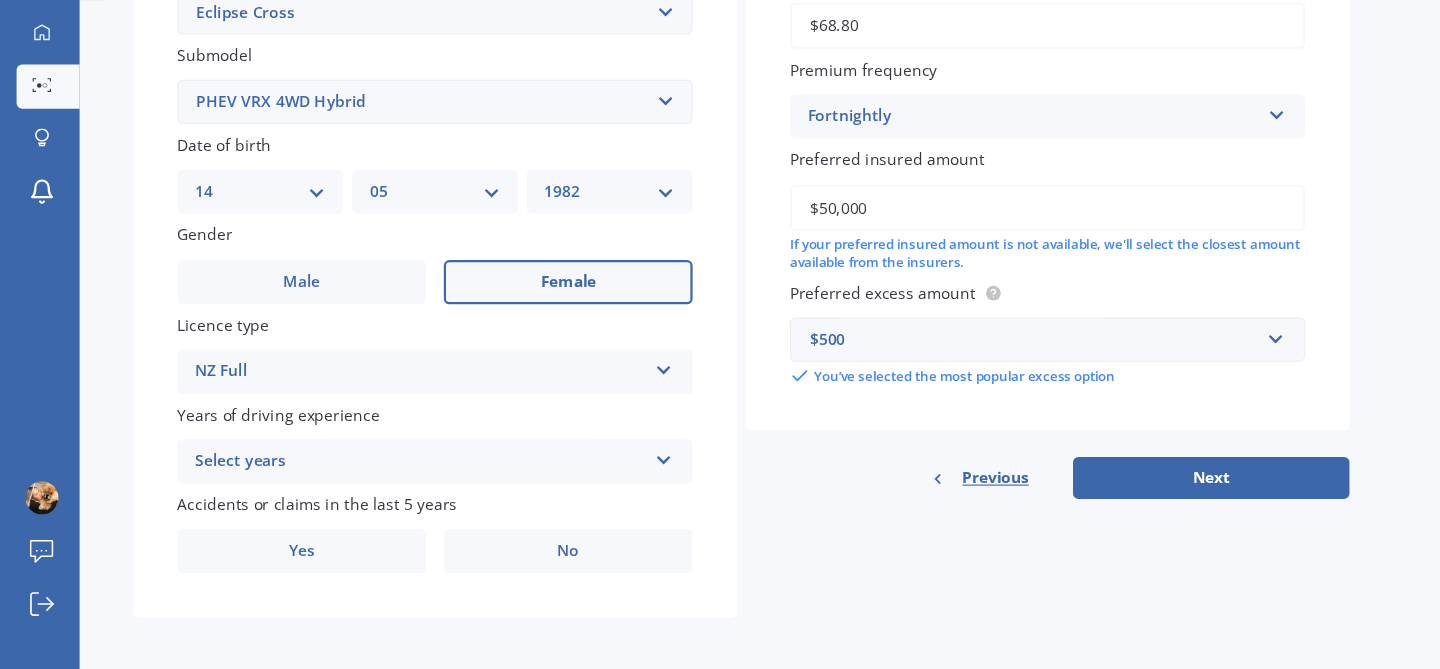 scroll, scrollTop: 513, scrollLeft: 0, axis: vertical 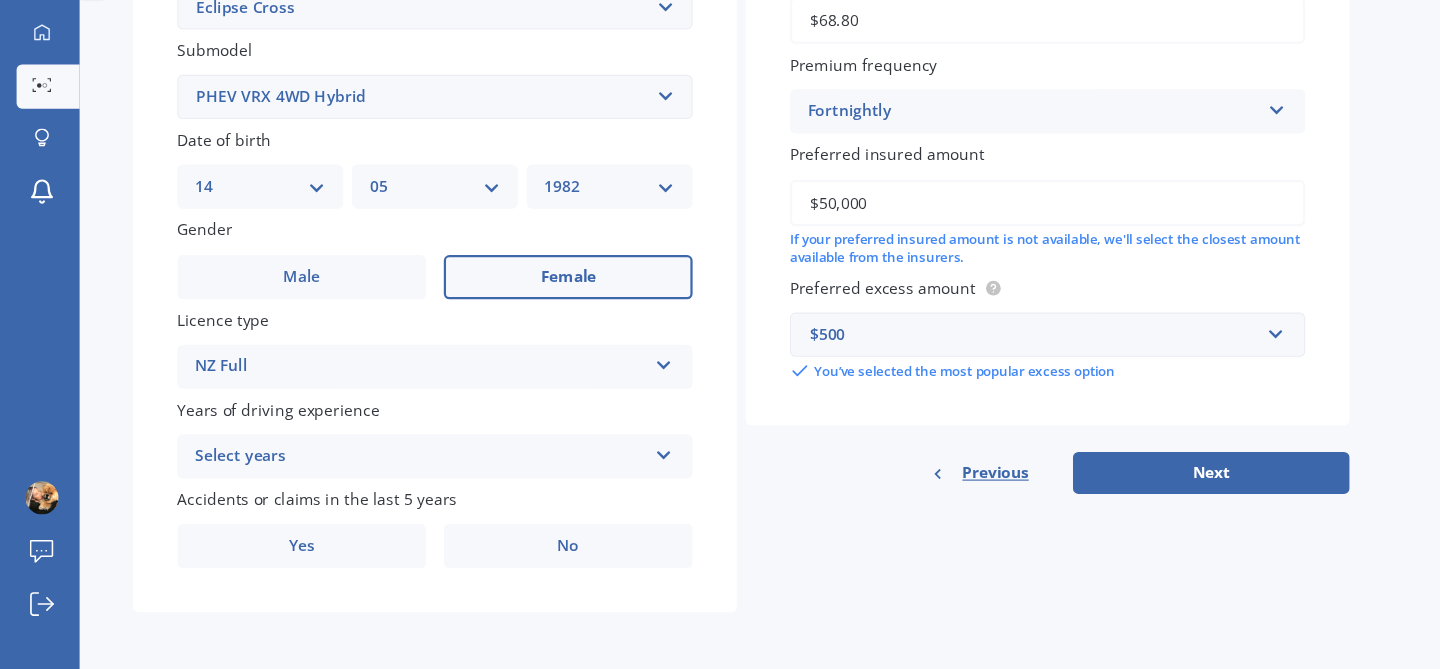 click on "Select years" at bounding box center (380, 476) 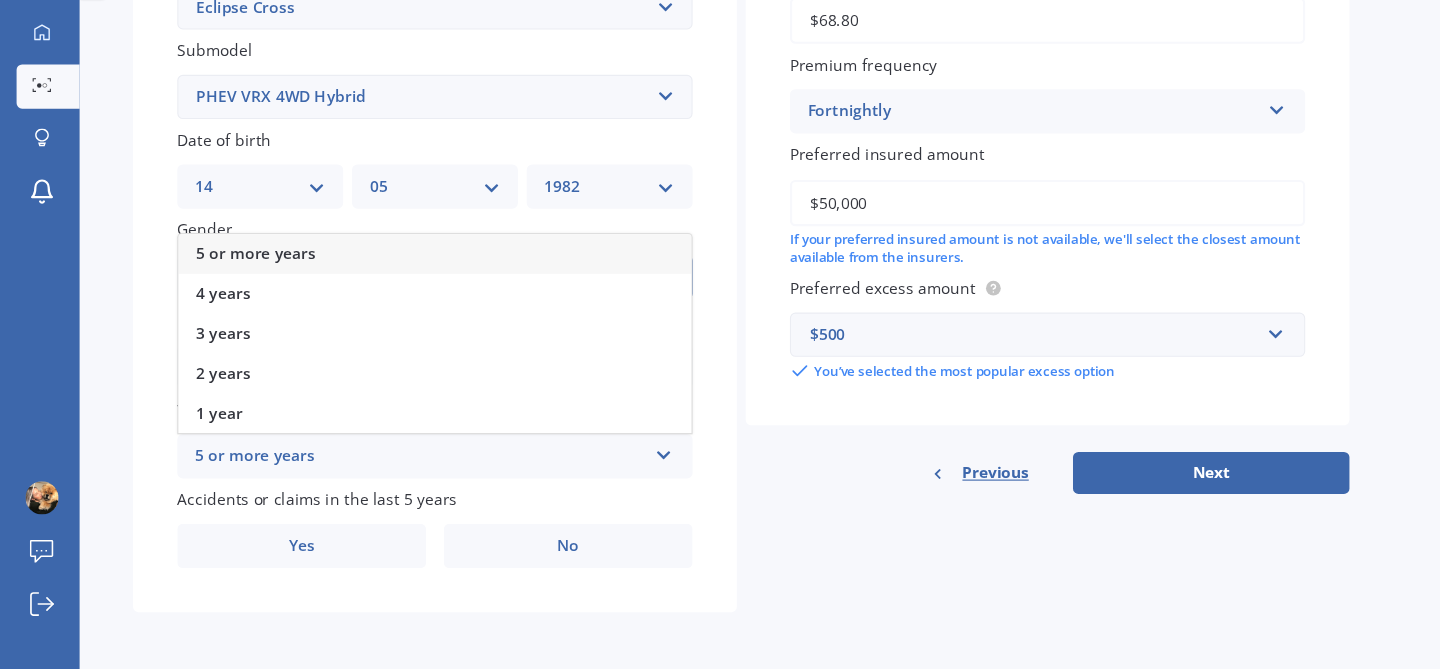 click on "5 or more years" at bounding box center [231, 292] 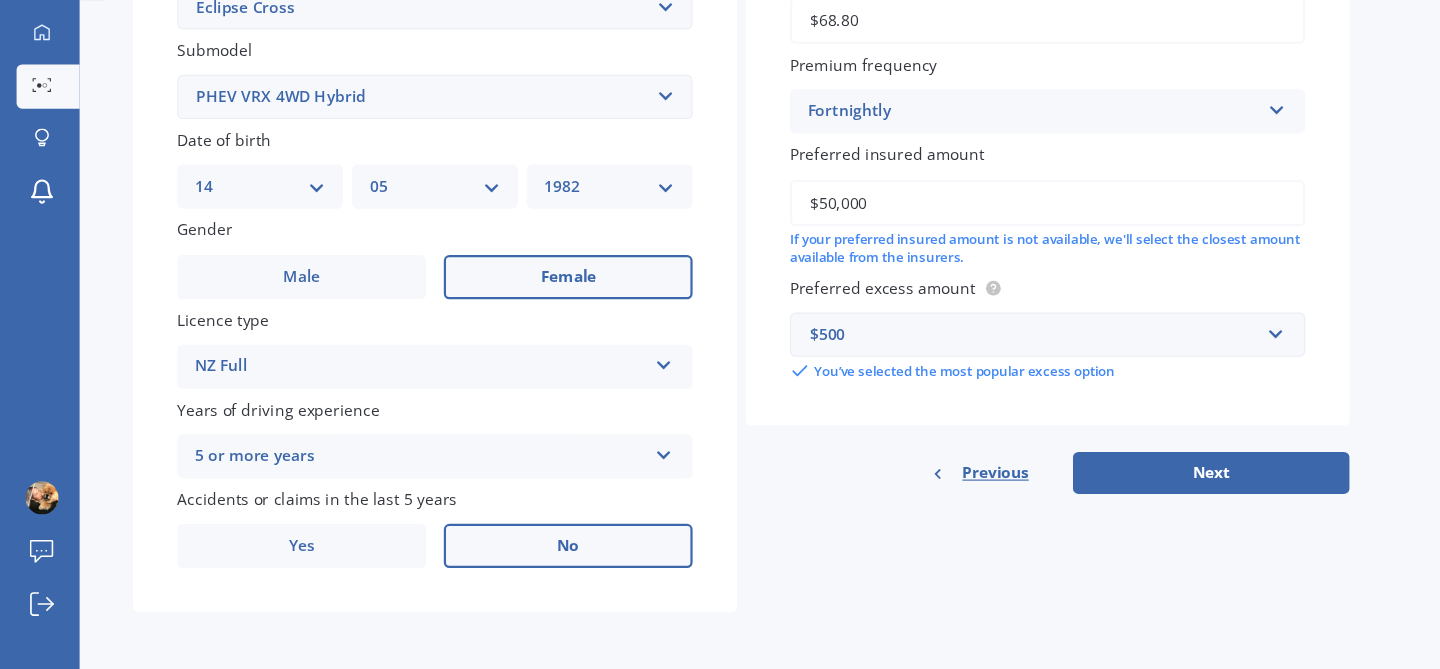 scroll, scrollTop: 0, scrollLeft: 0, axis: both 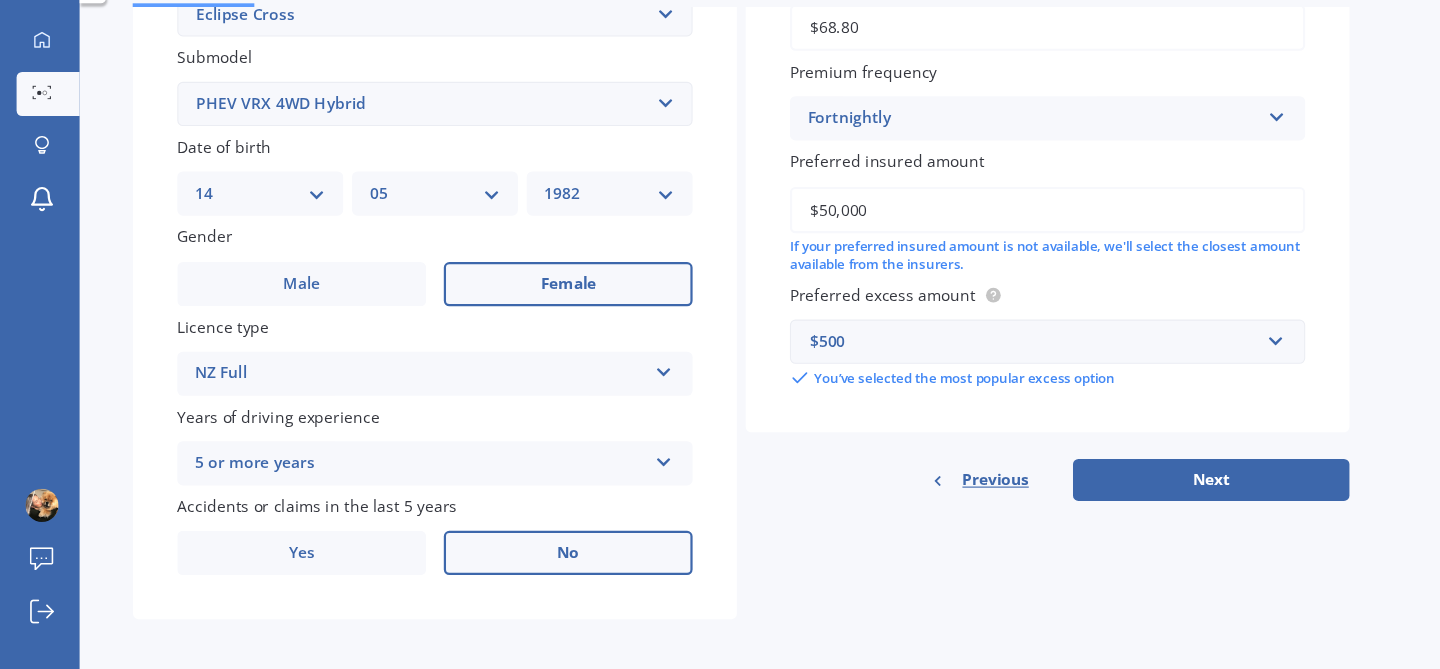 click on "No" at bounding box center [513, 557] 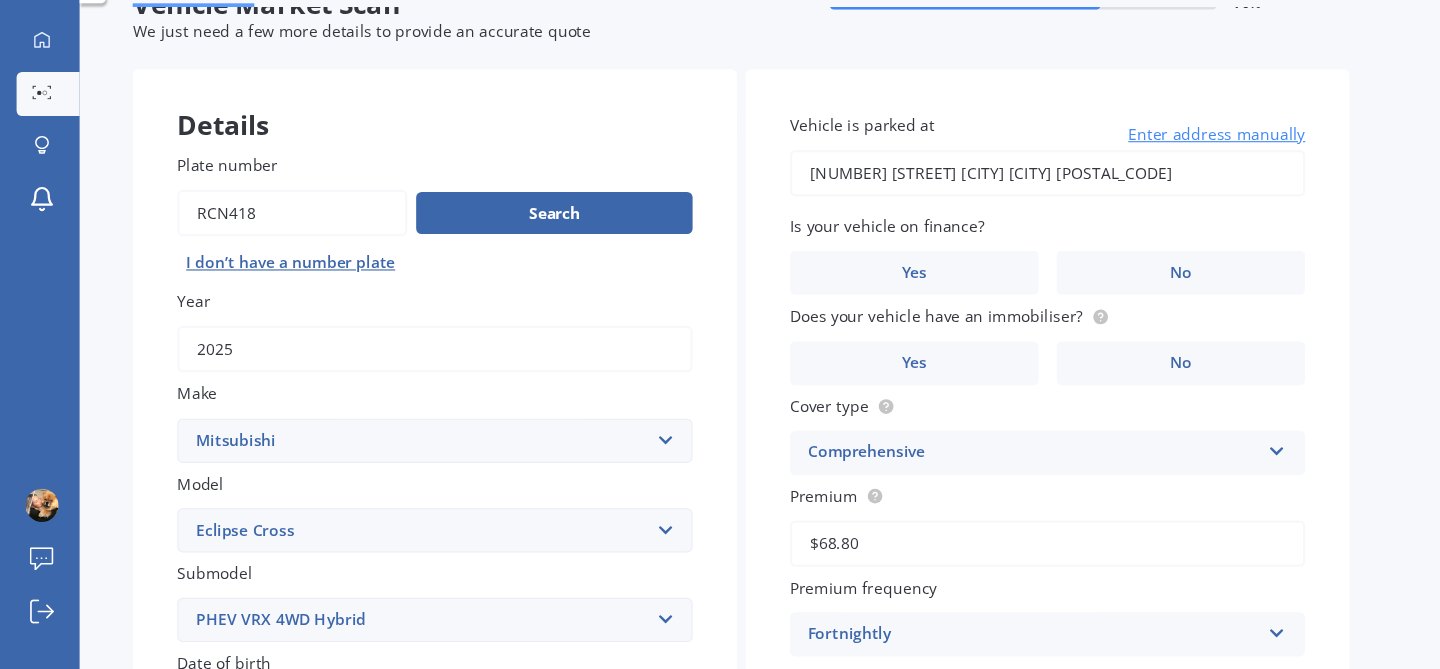 scroll, scrollTop: 0, scrollLeft: 0, axis: both 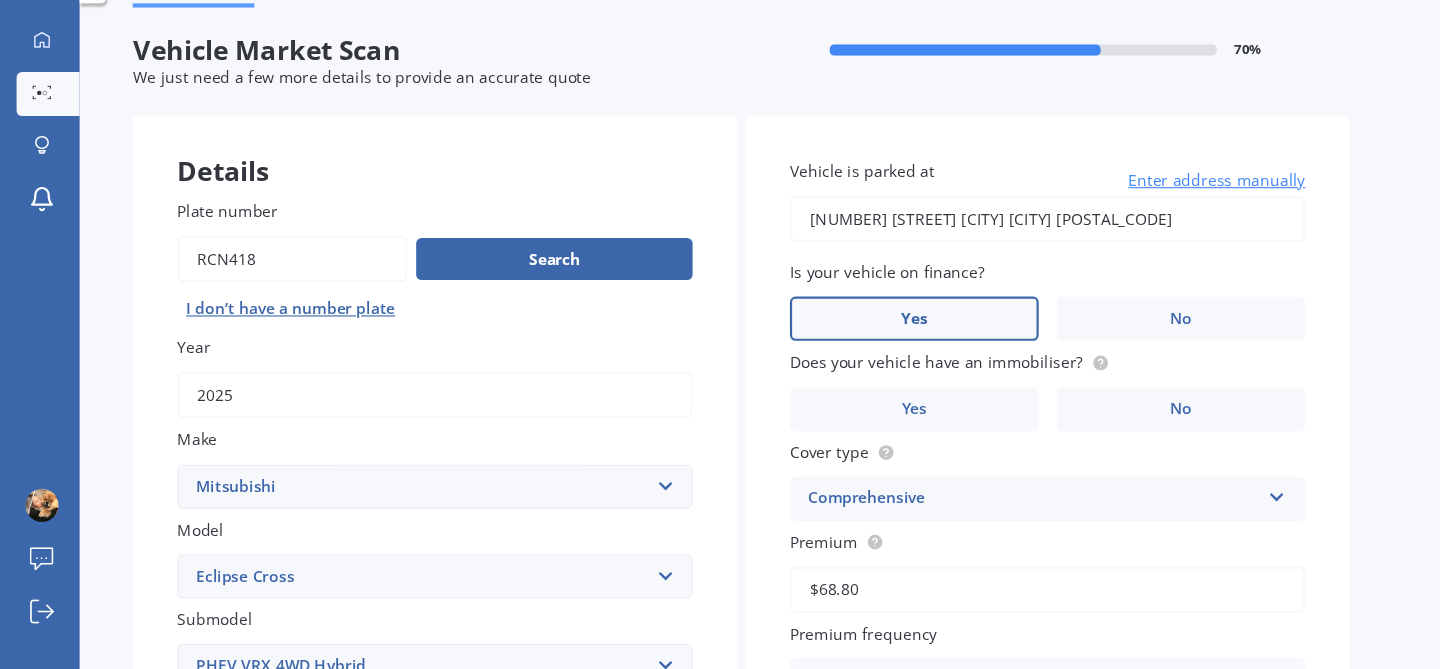 click on "Yes" at bounding box center [826, 345] 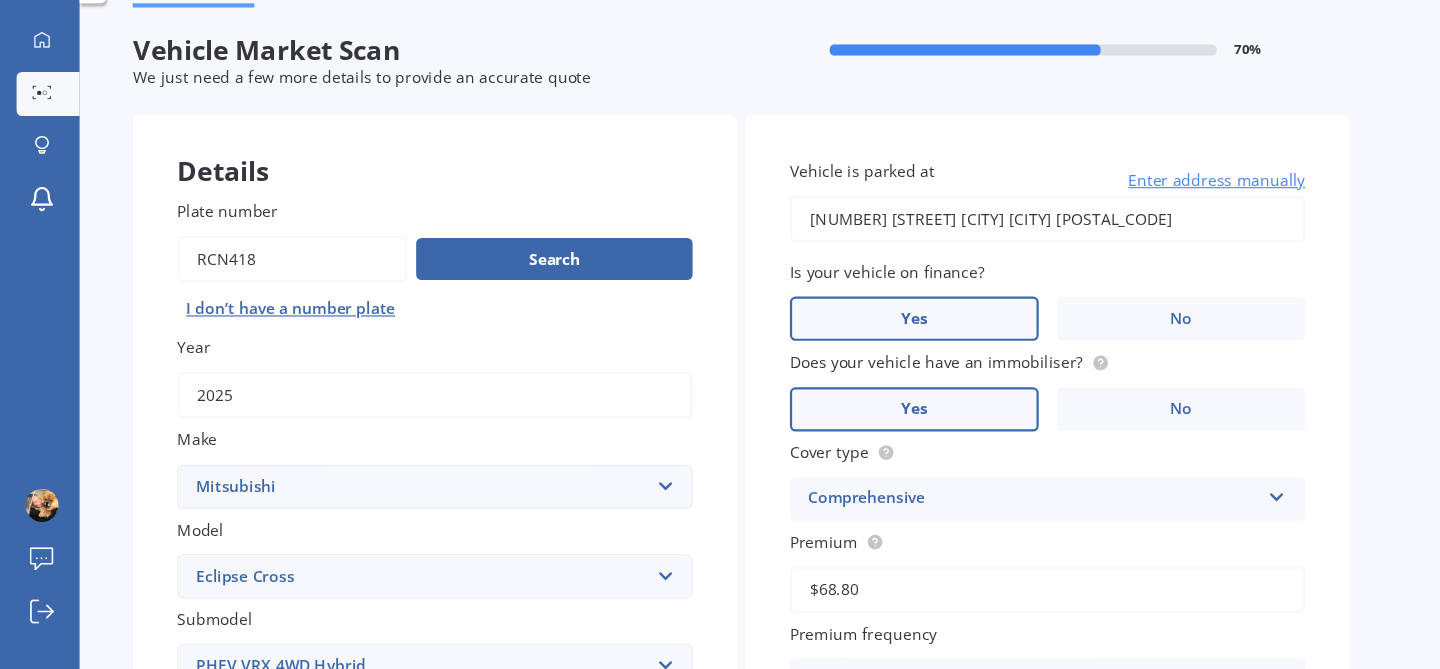 click on "Yes" at bounding box center (826, 427) 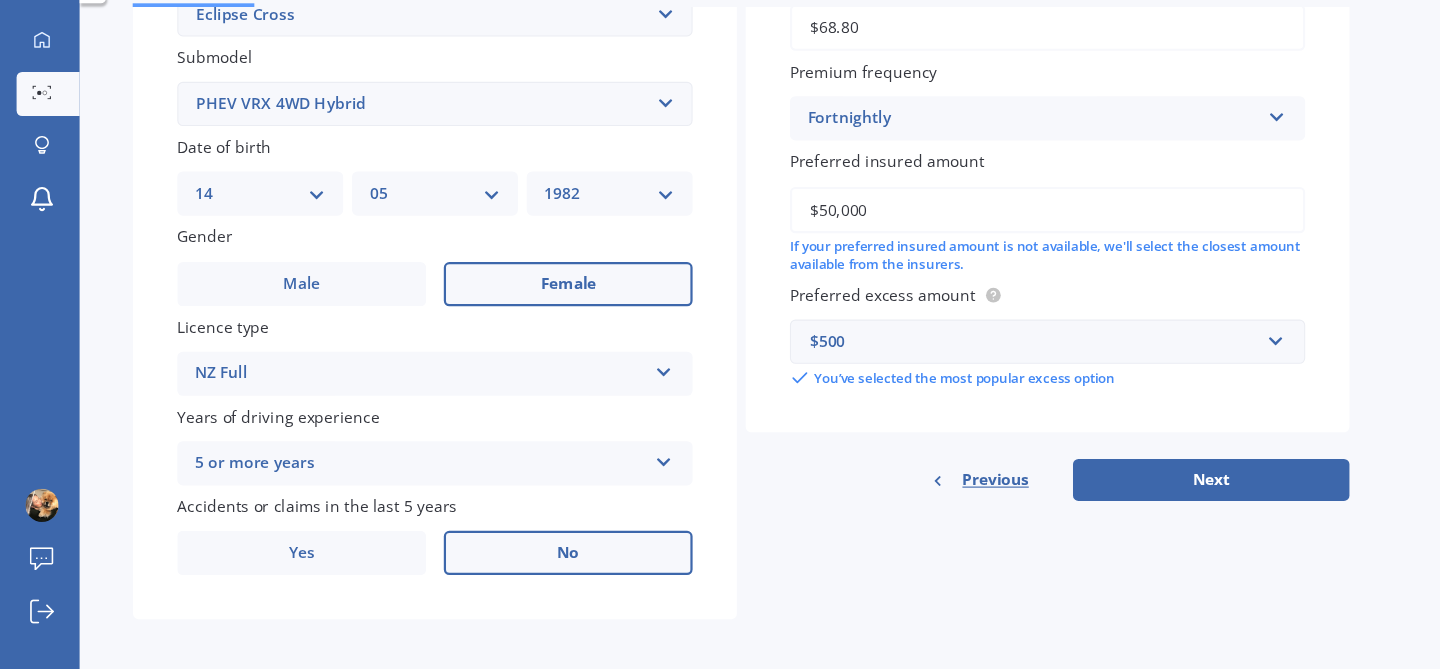 scroll, scrollTop: 513, scrollLeft: 0, axis: vertical 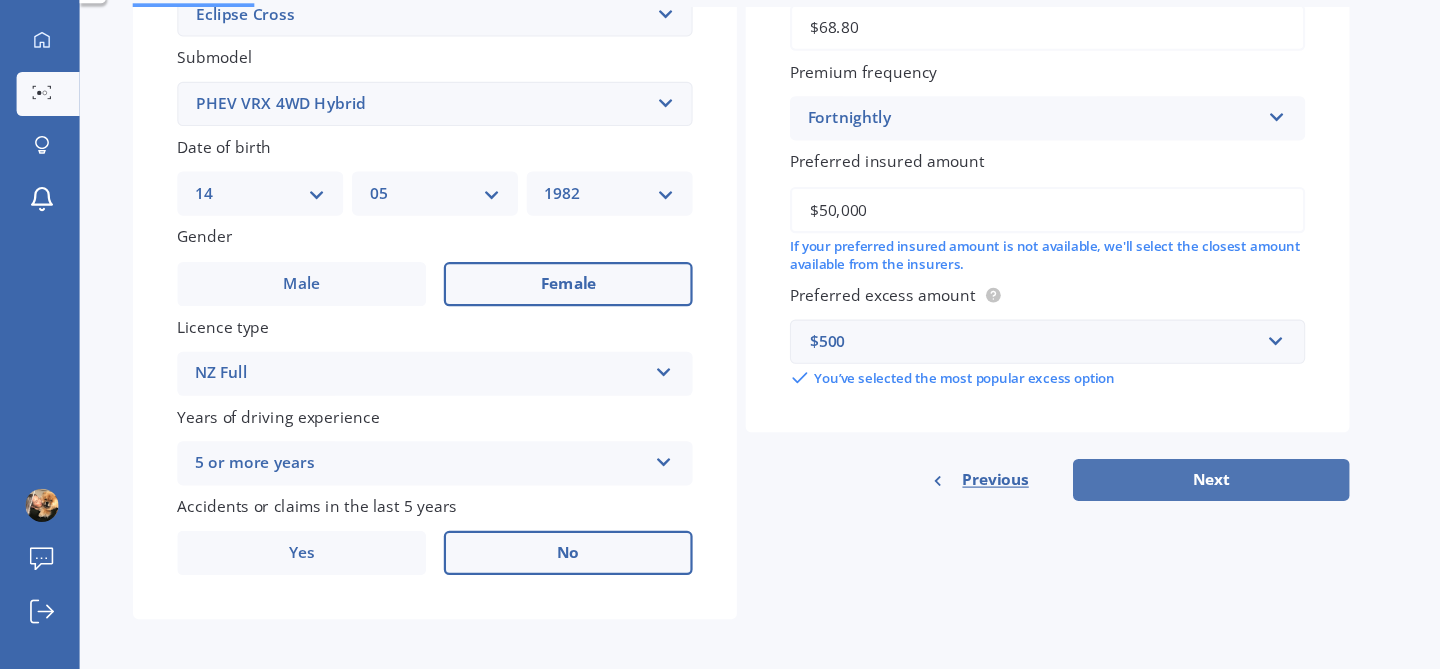 click on "Next" at bounding box center (1095, 491) 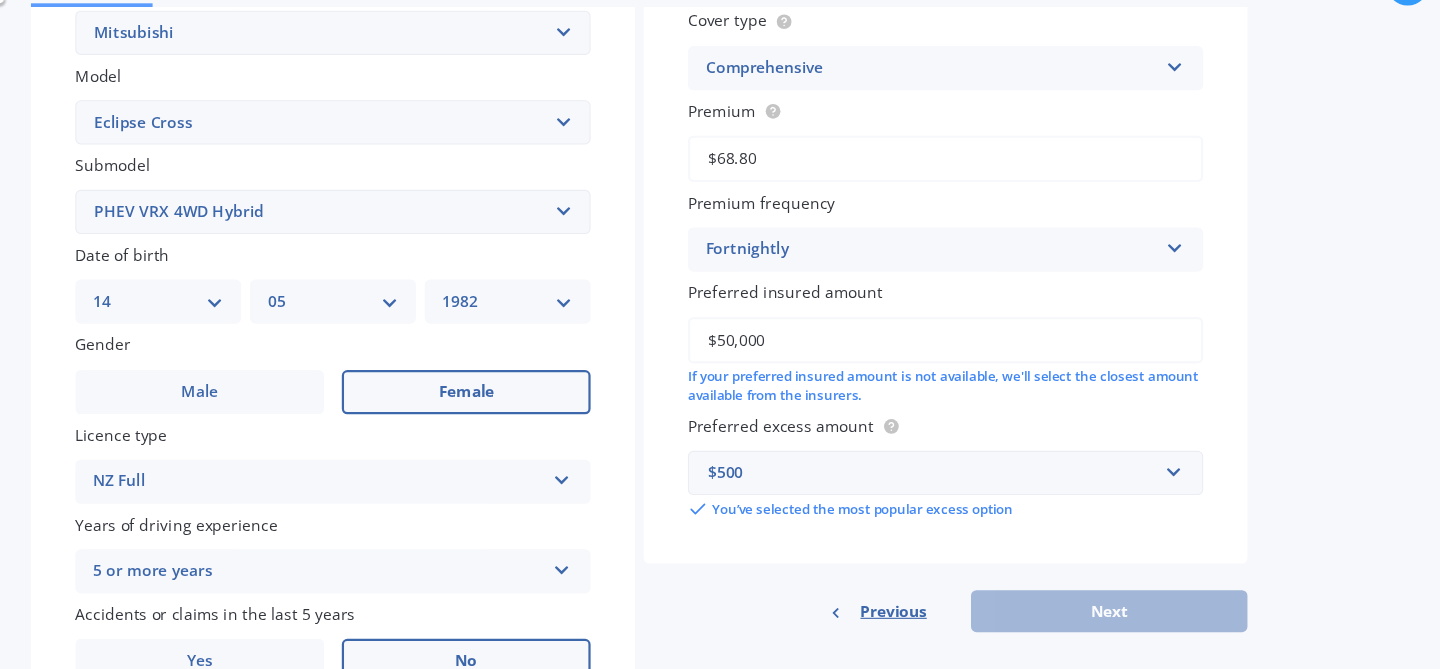 scroll, scrollTop: 194, scrollLeft: 0, axis: vertical 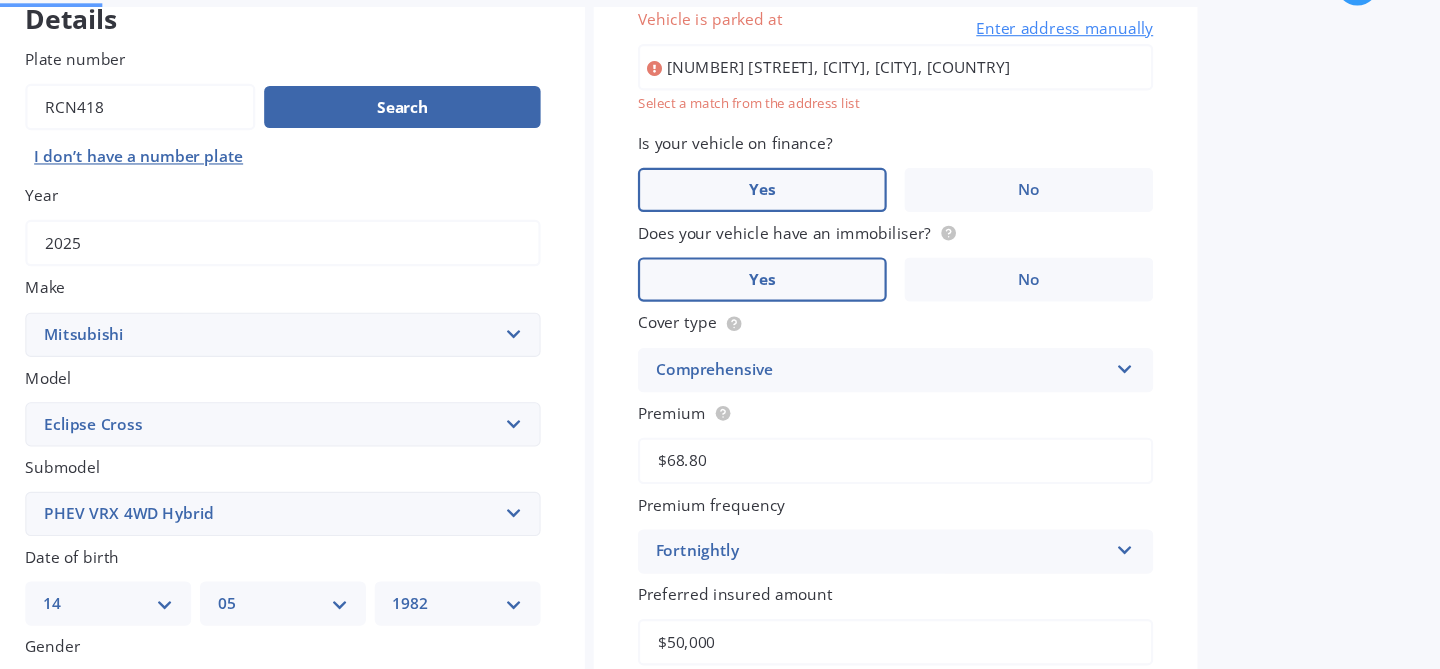 type on "[NUMBER] [STREET], [CITY], [CITY], [POSTAL_CODE]" 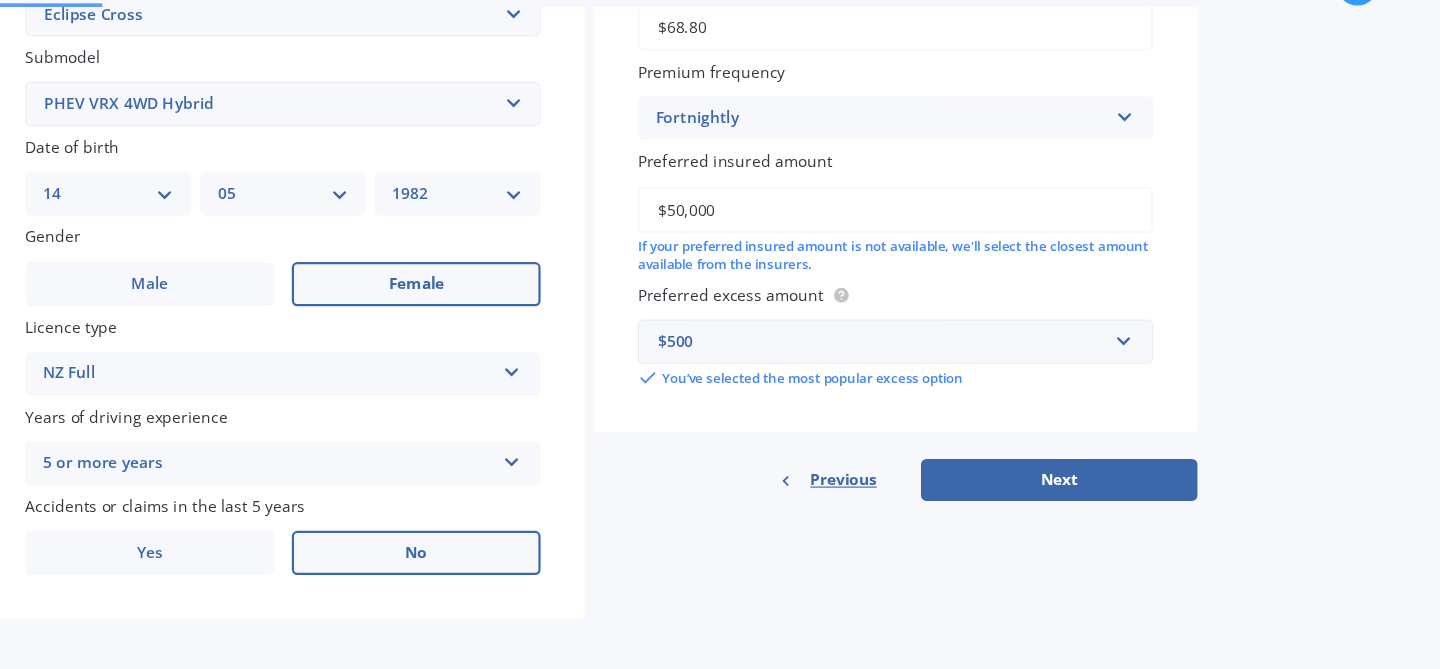 scroll, scrollTop: 513, scrollLeft: 0, axis: vertical 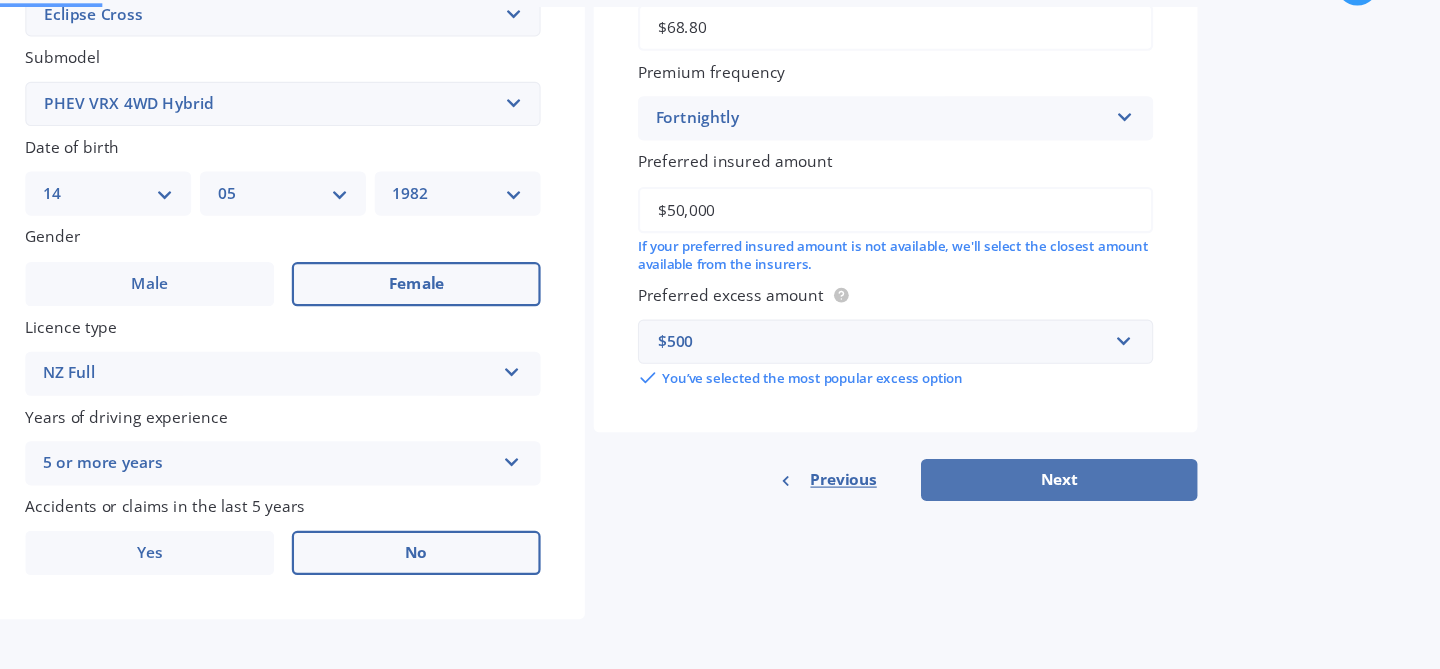 click on "Next" at bounding box center (1095, 491) 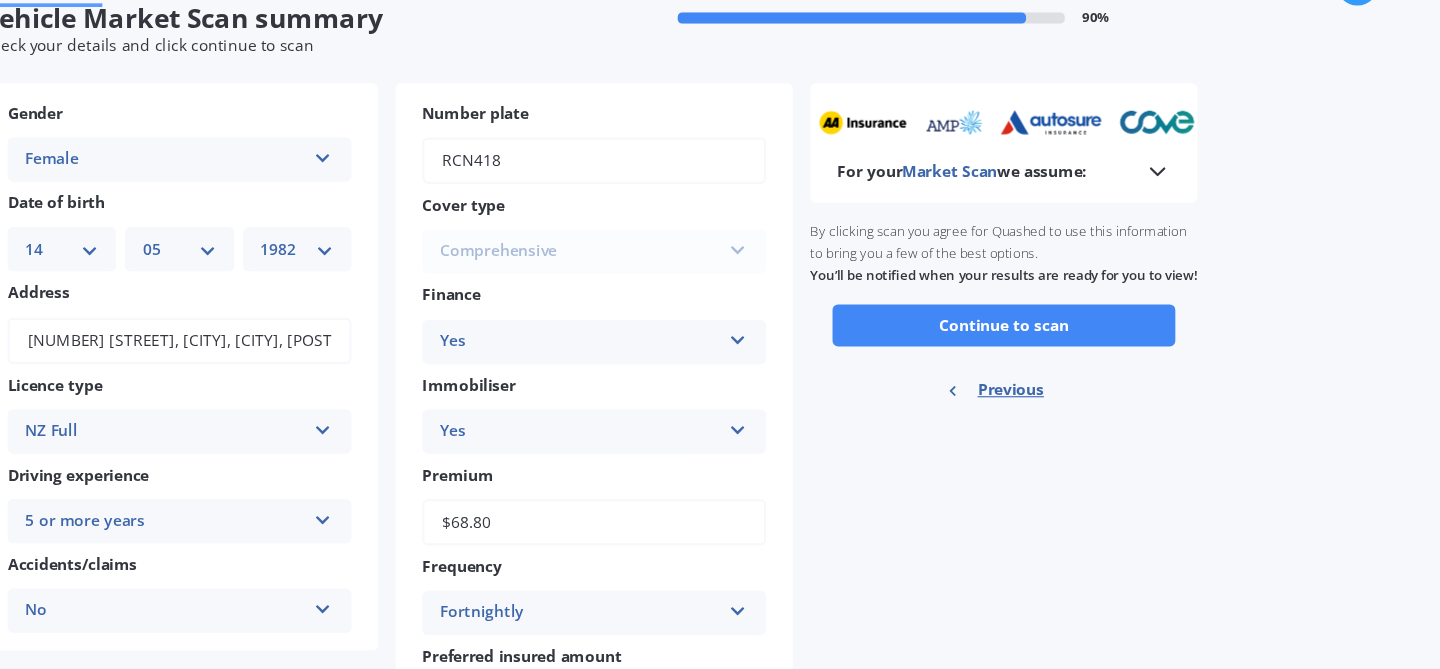 scroll, scrollTop: 0, scrollLeft: 0, axis: both 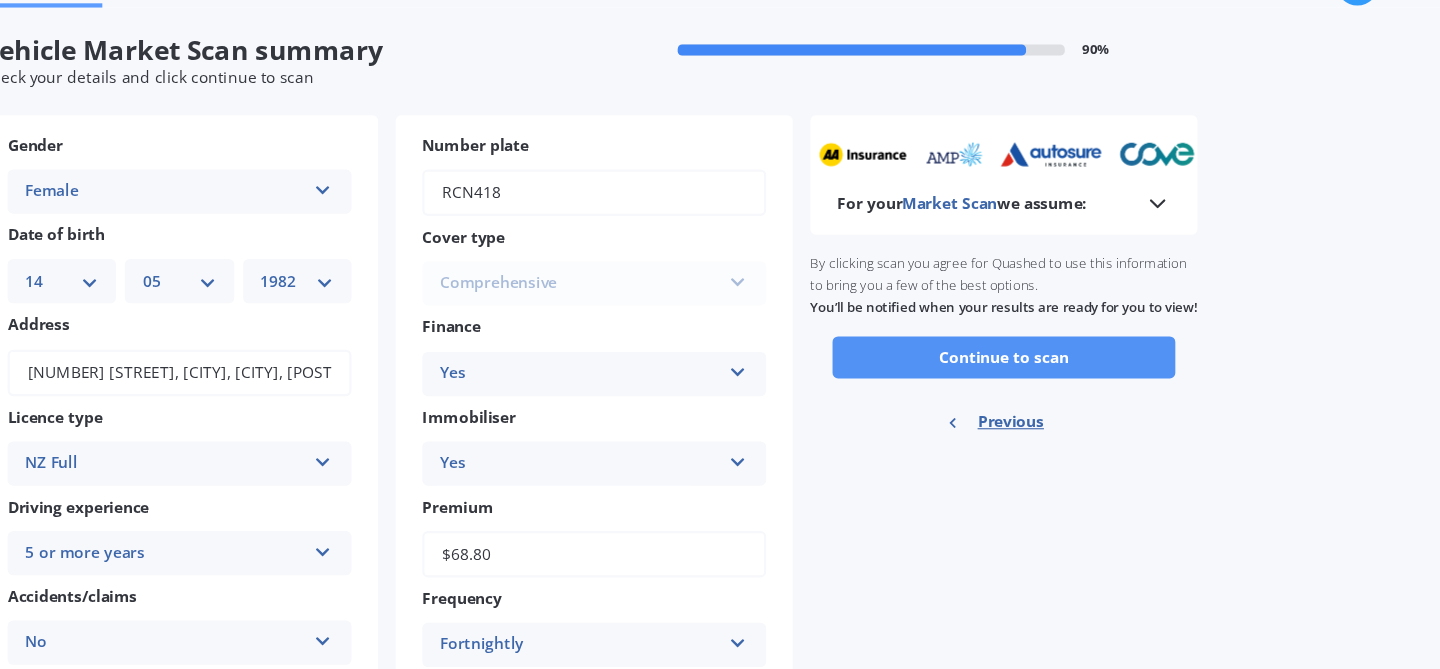 click on "Continue to scan" at bounding box center [1045, 380] 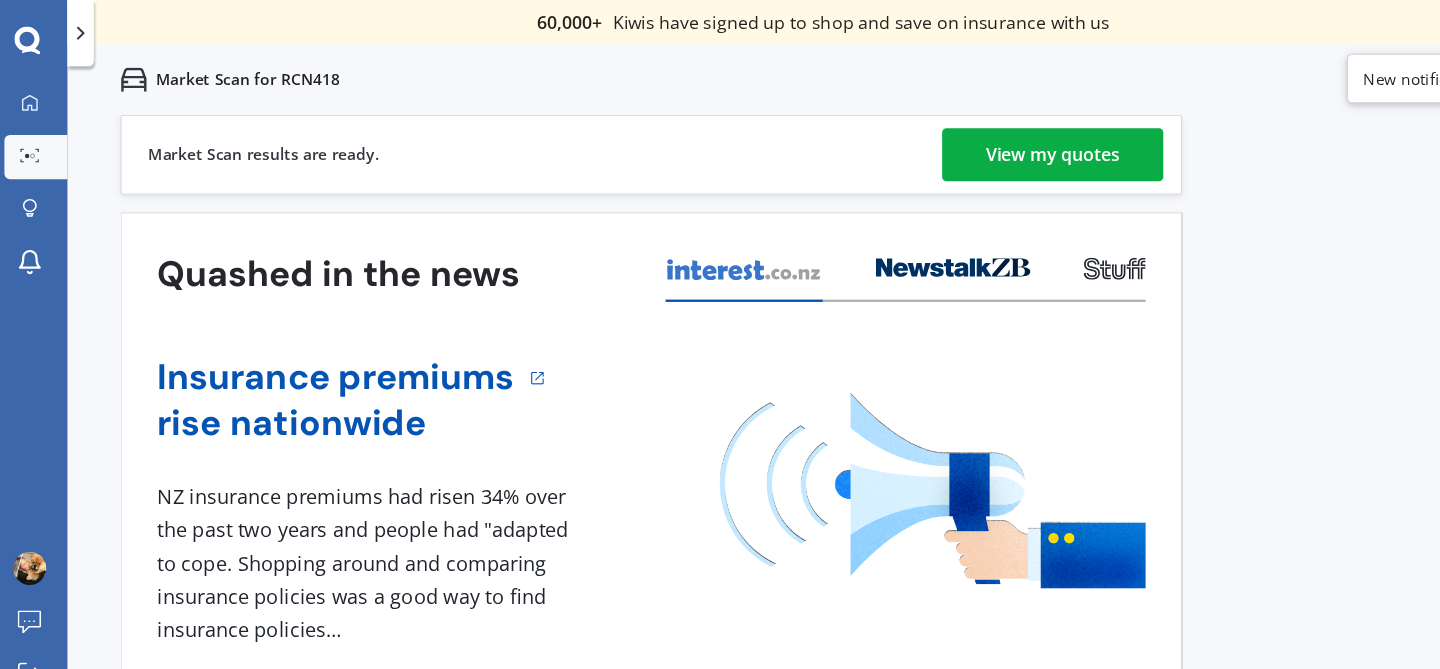 scroll, scrollTop: 0, scrollLeft: 0, axis: both 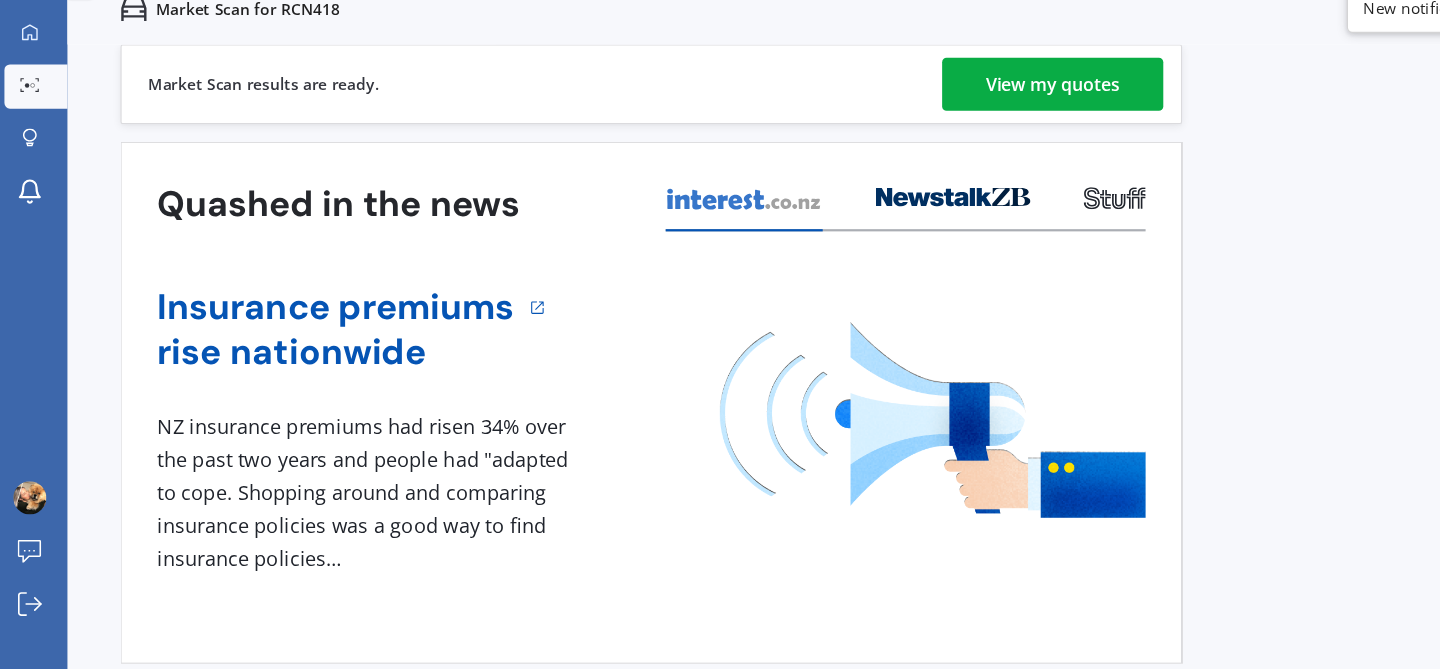 click on "View my quotes" at bounding box center [963, 140] 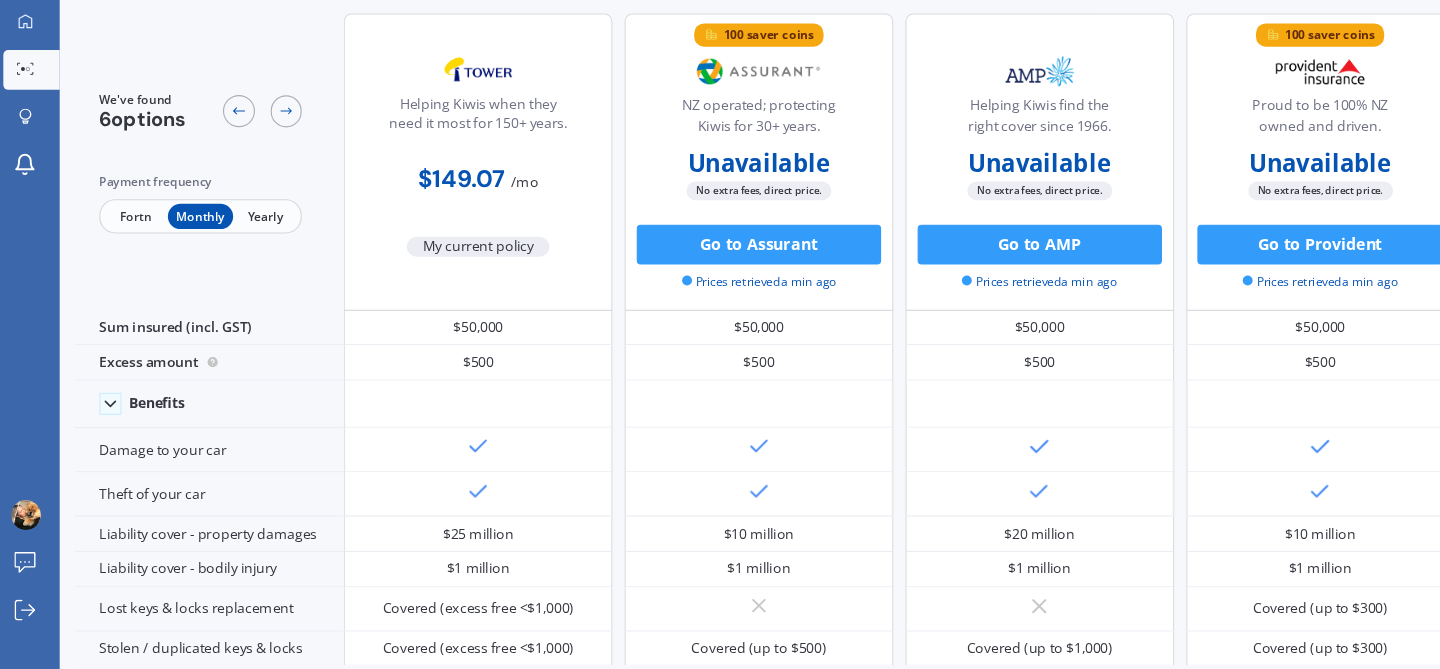 click on "Fortn" at bounding box center [133, 259] 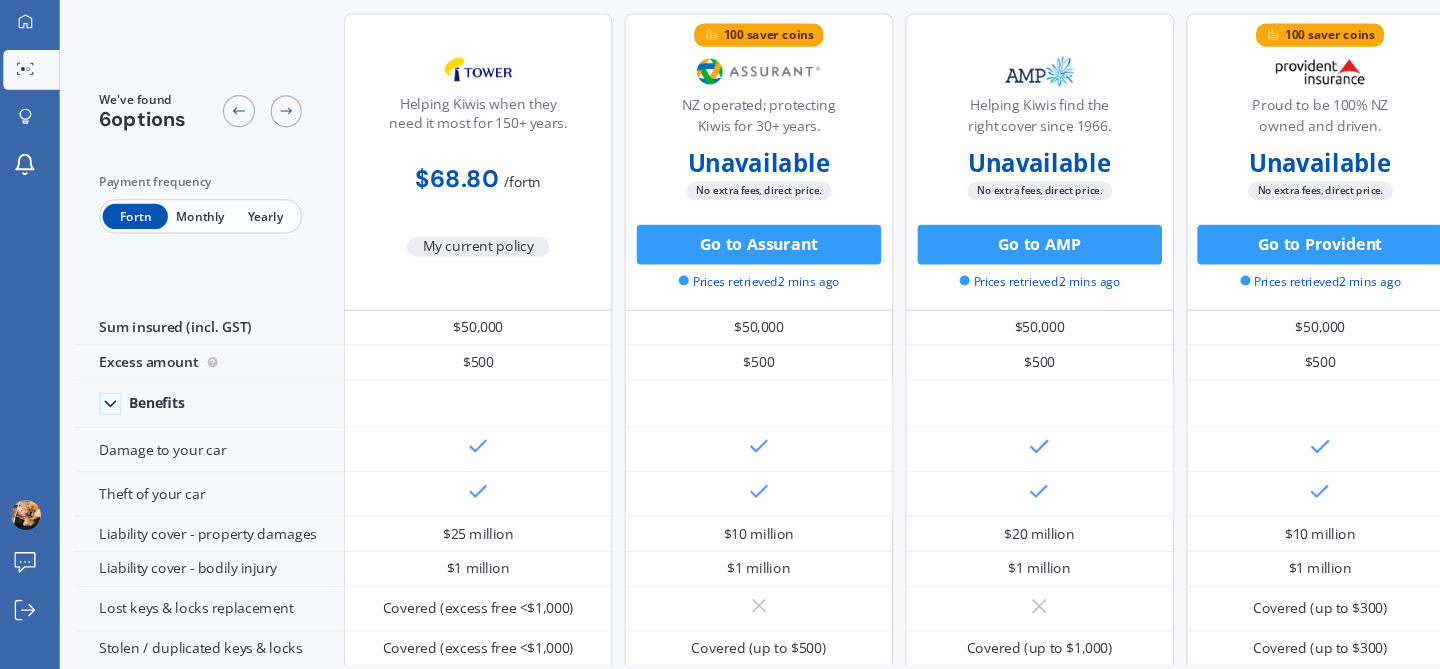 scroll, scrollTop: 0, scrollLeft: 0, axis: both 